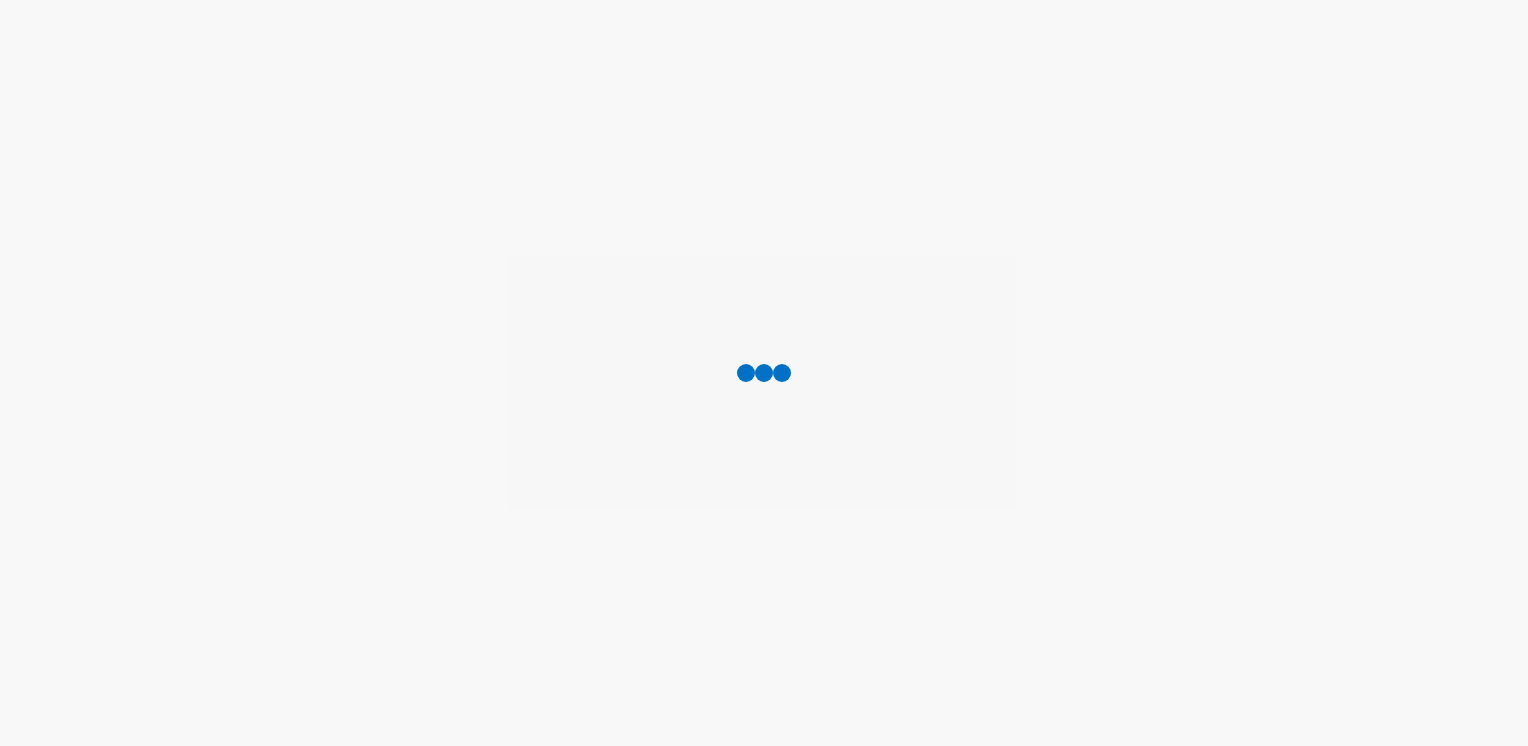 scroll, scrollTop: 0, scrollLeft: 0, axis: both 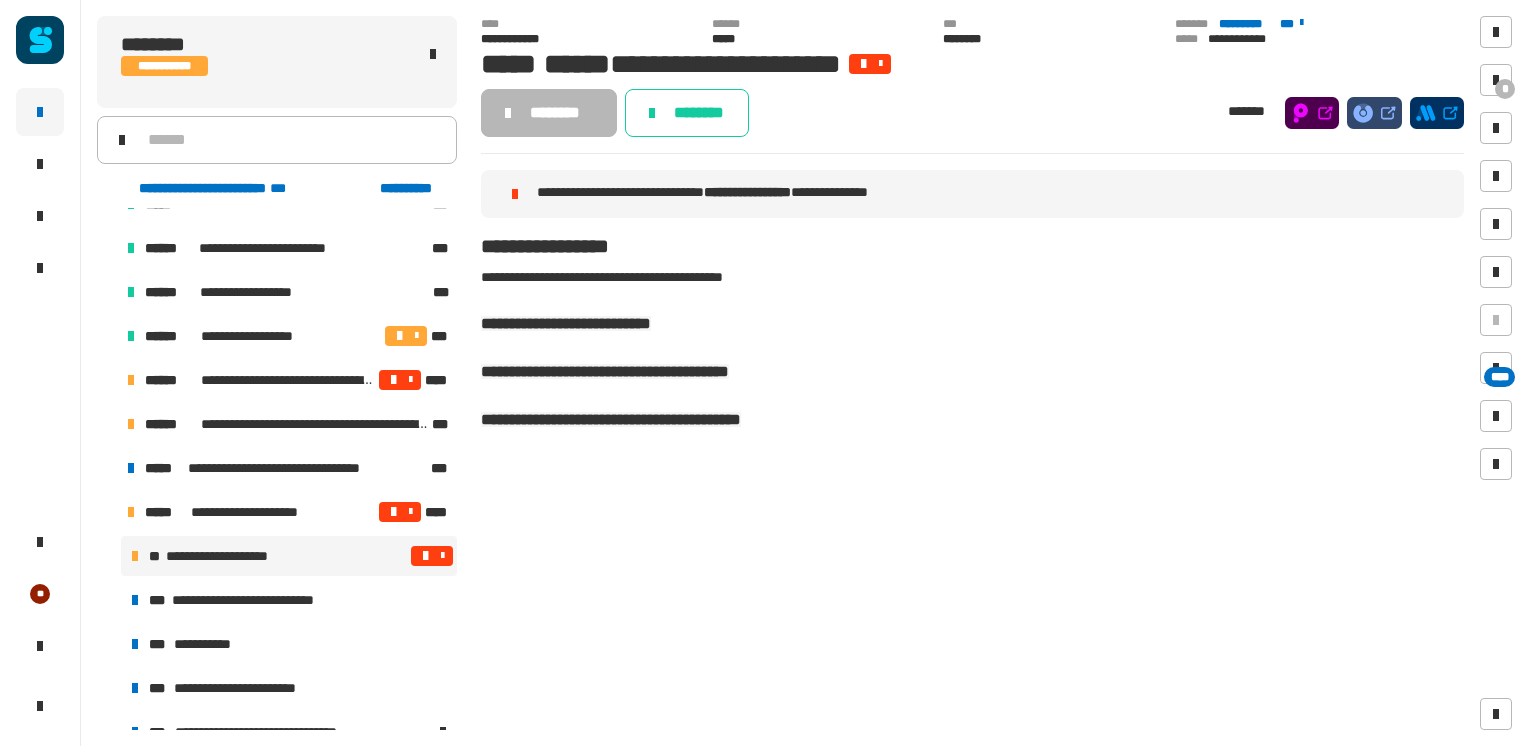 click on "**********" at bounding box center (292, 468) 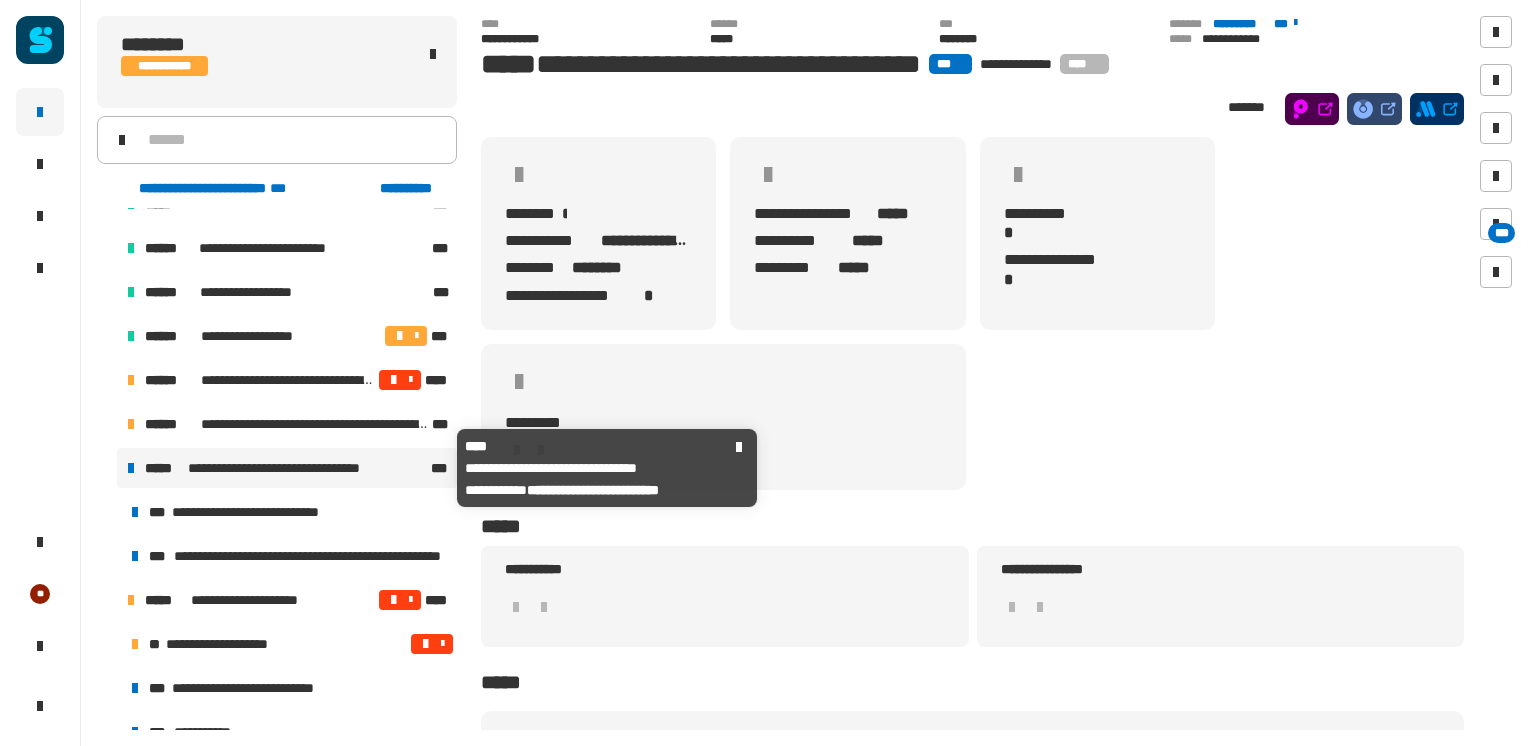 click on "**********" at bounding box center [260, 512] 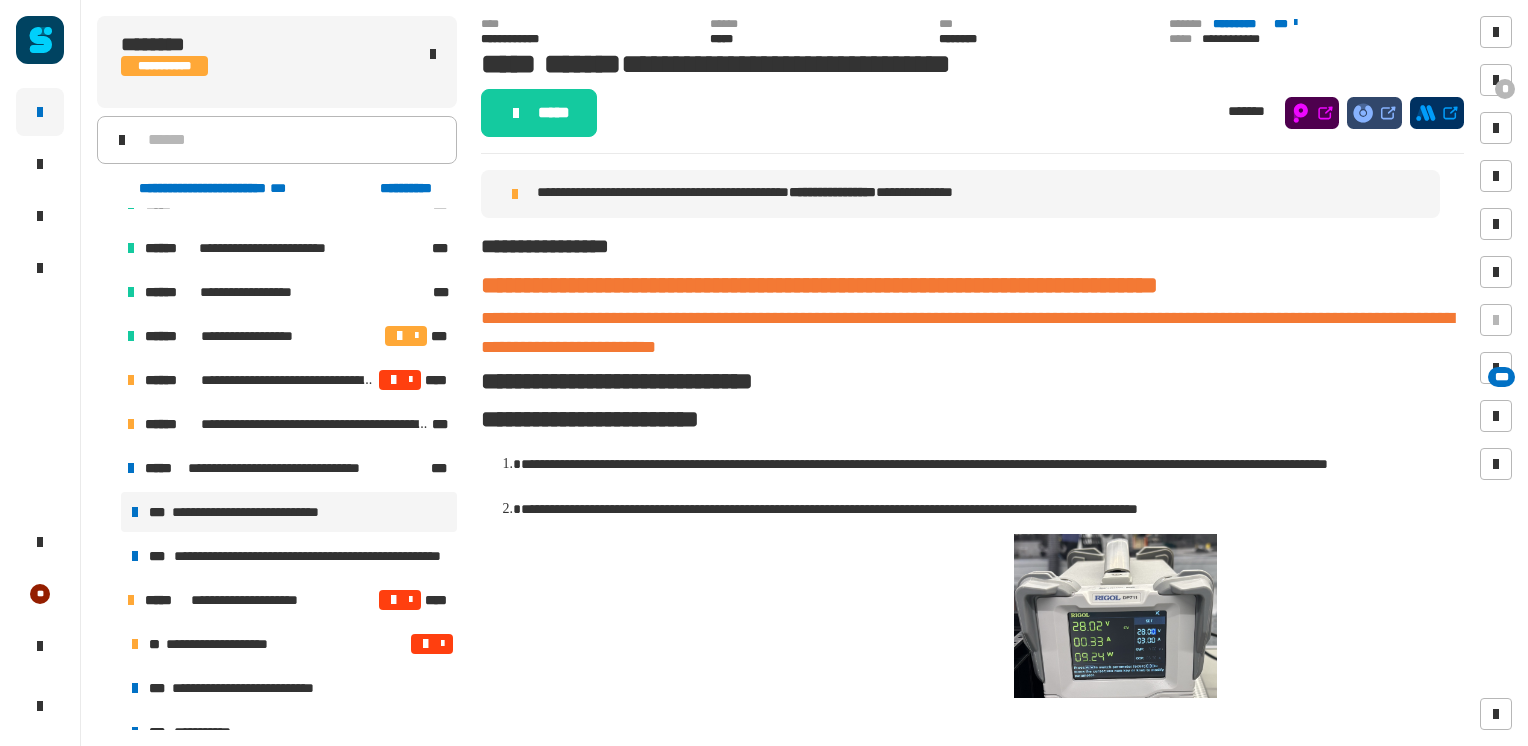 click on "*****" 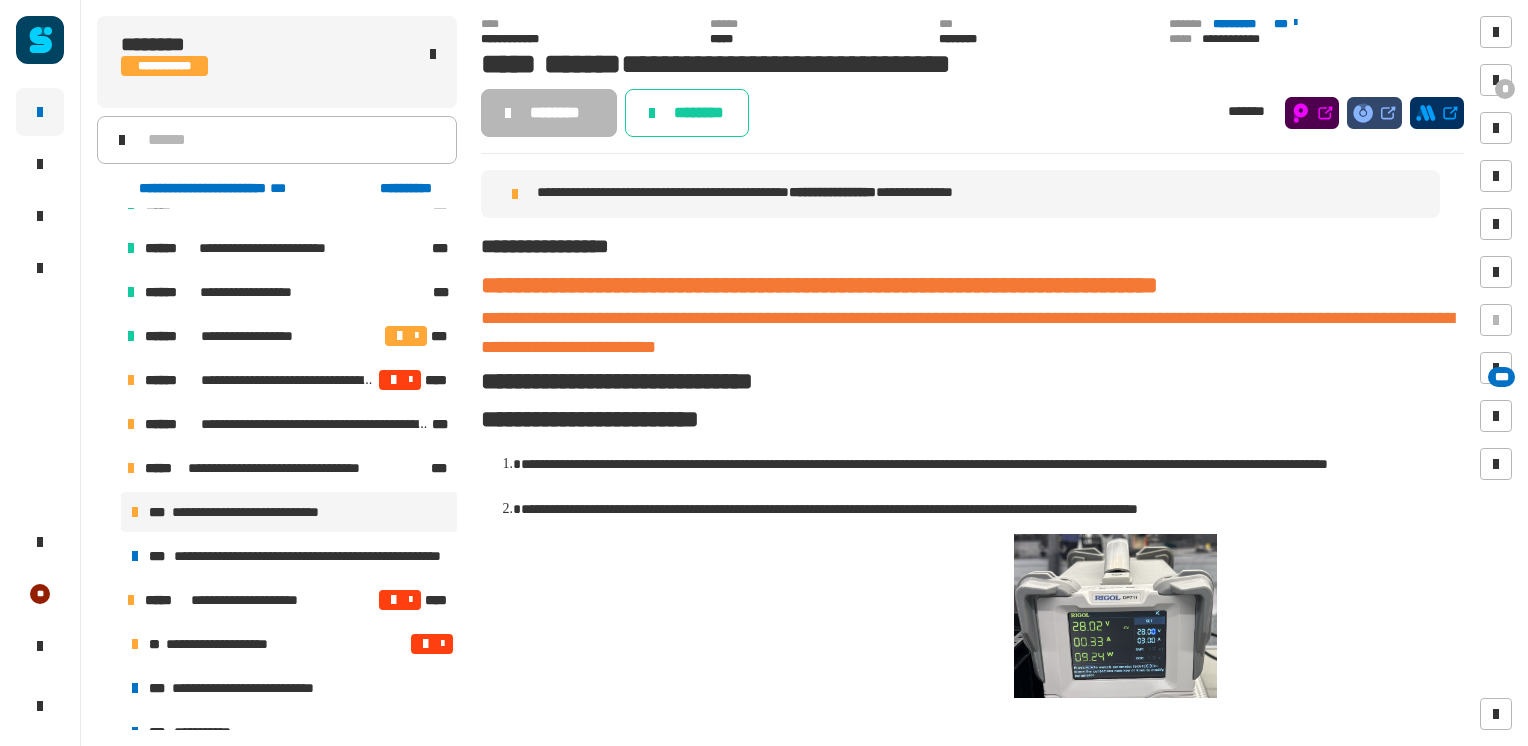 click at bounding box center [1496, 80] 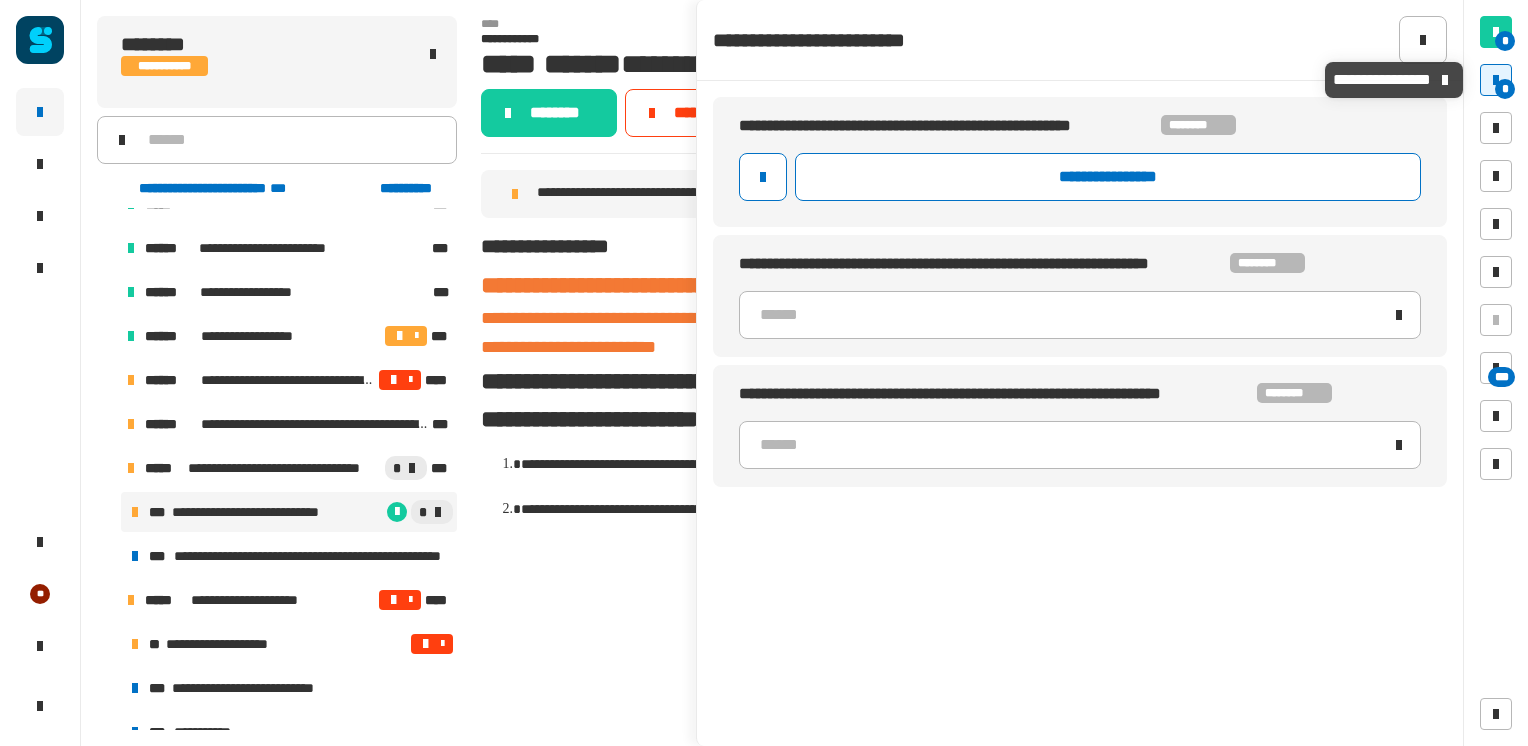 click on "******" 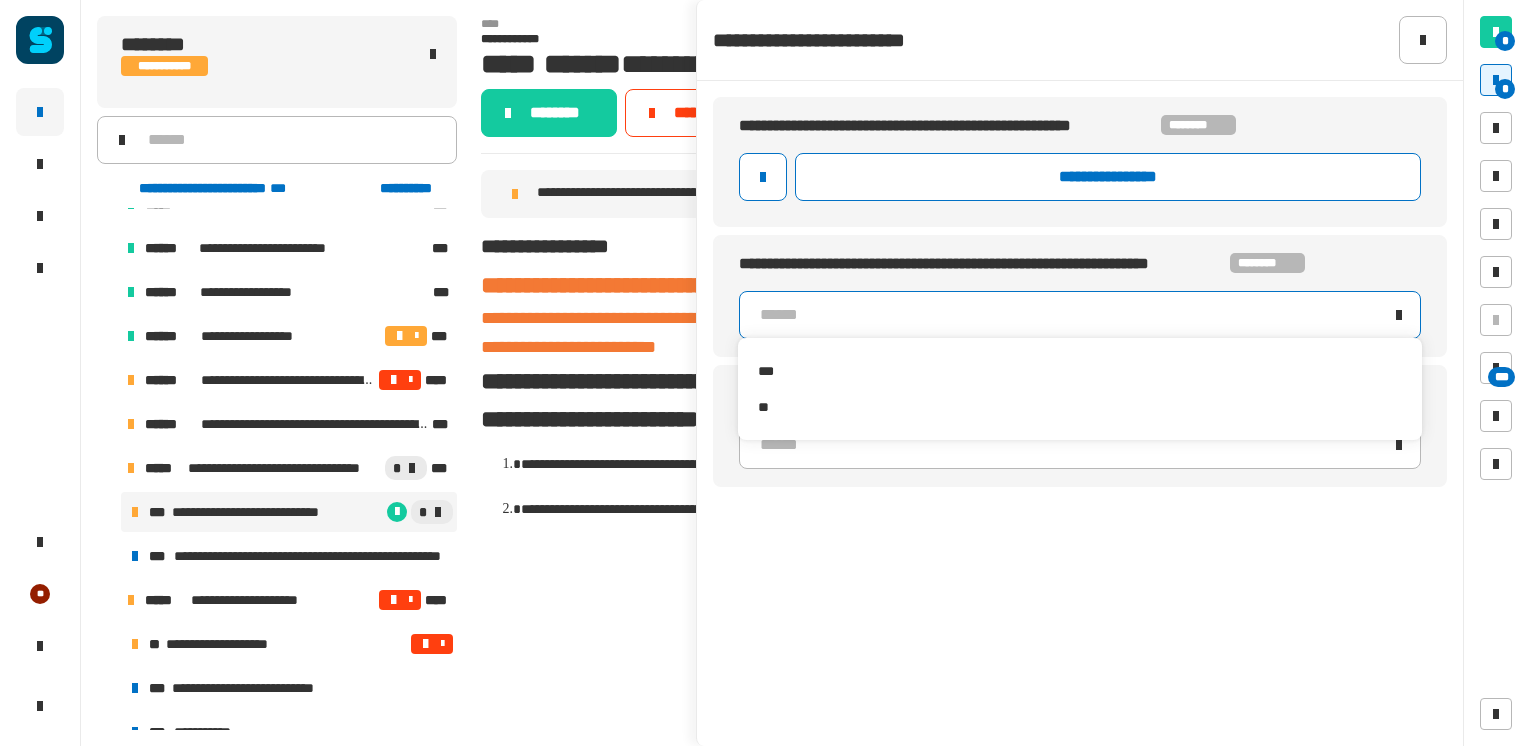 click on "***" at bounding box center (1079, 371) 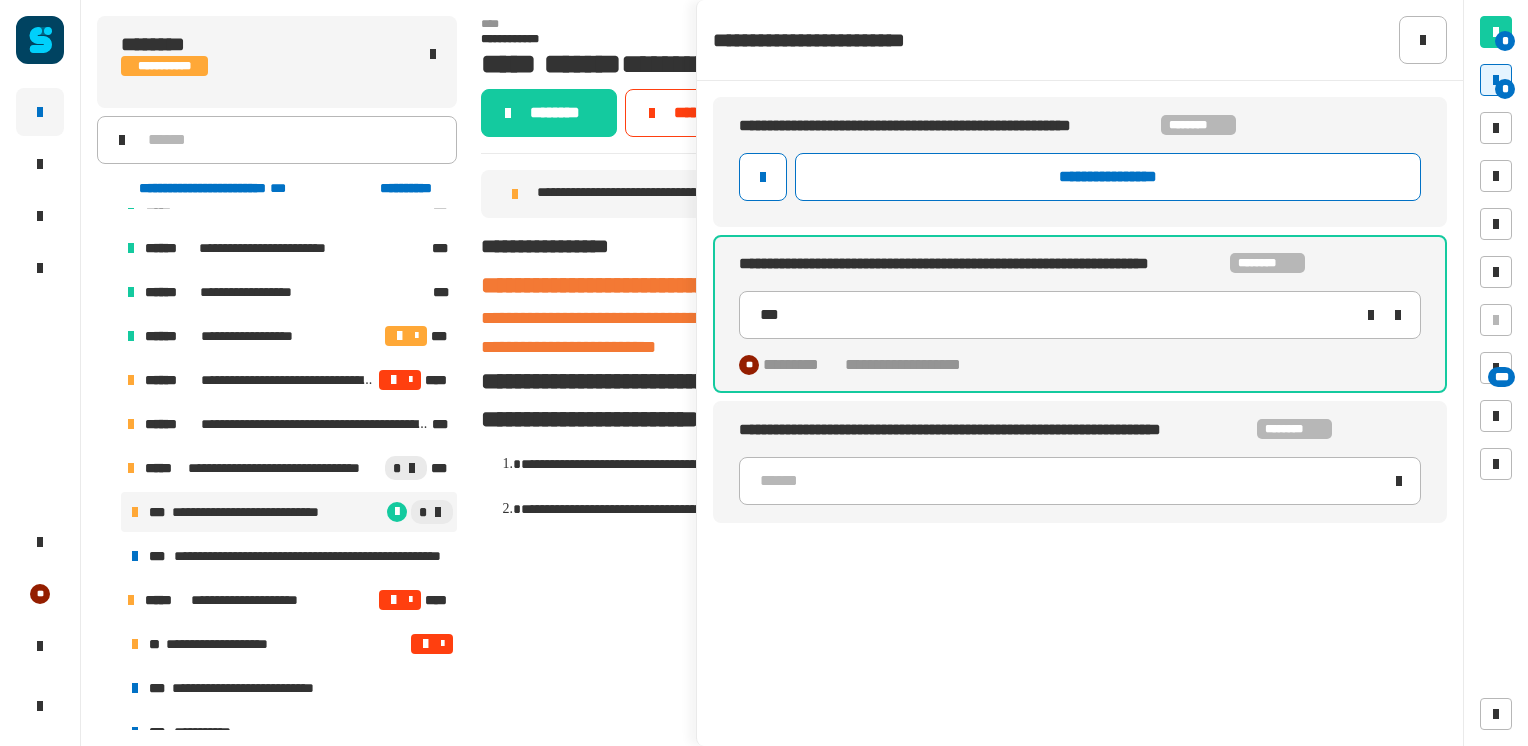 click on "******" 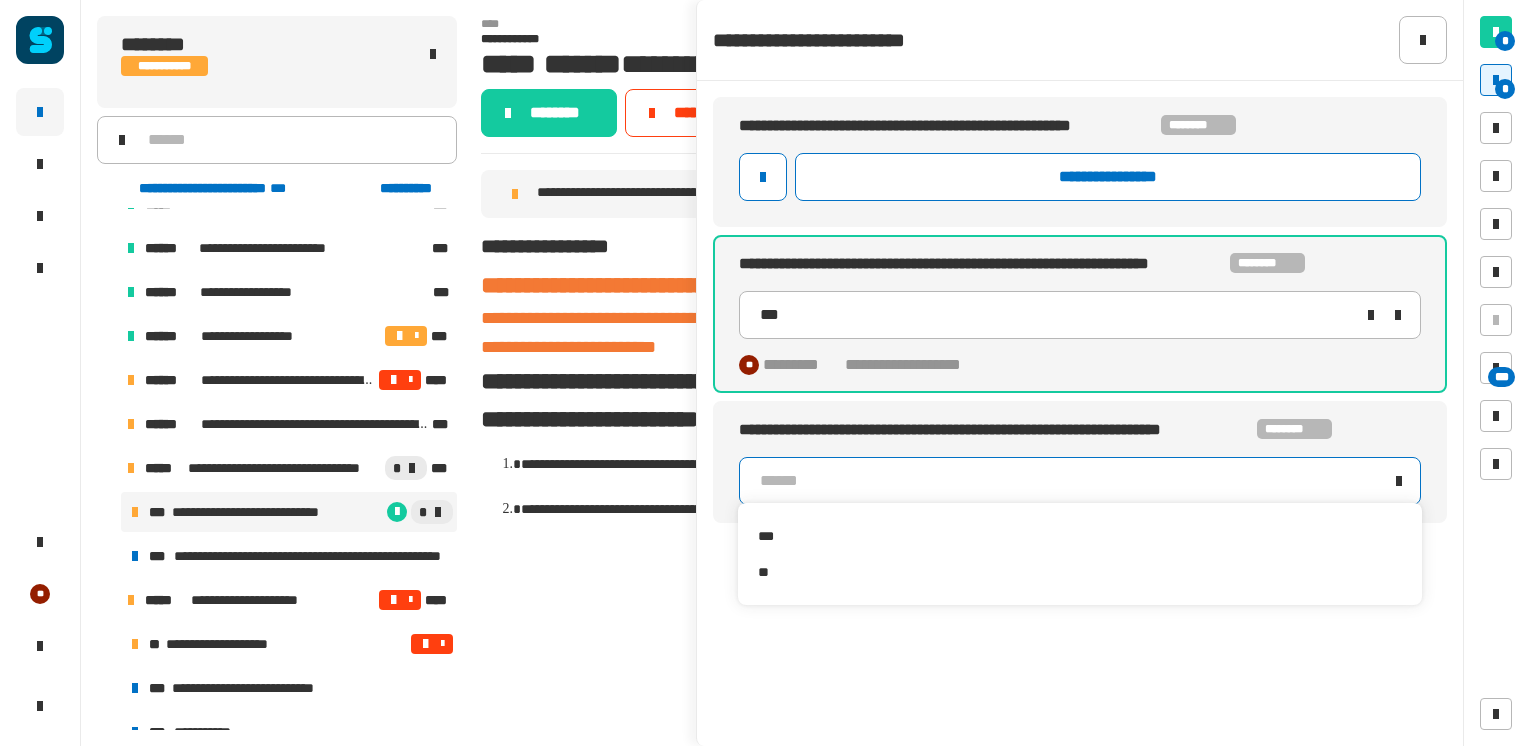 click on "***" at bounding box center [1079, 536] 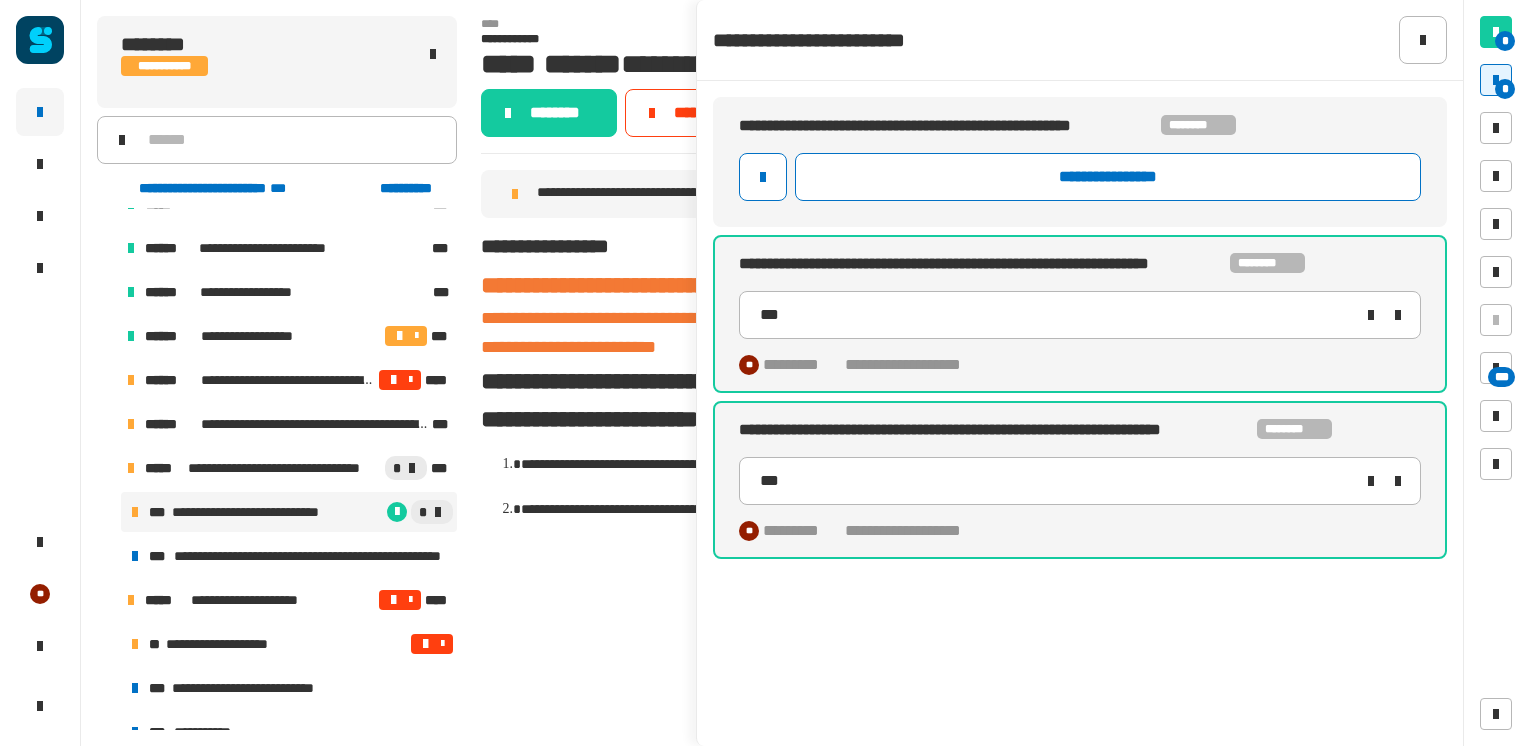 click on "**********" at bounding box center (311, 556) 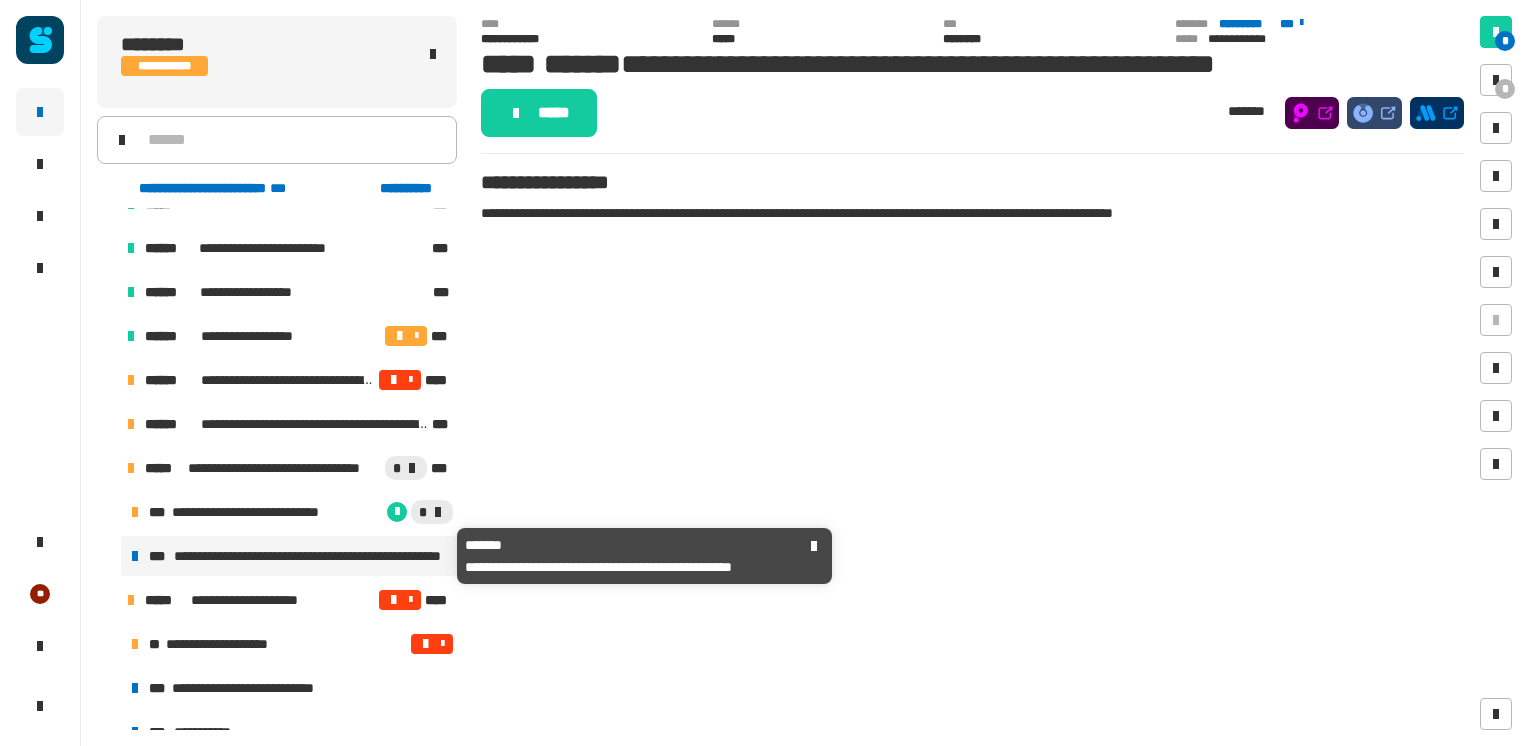 click on "*****" 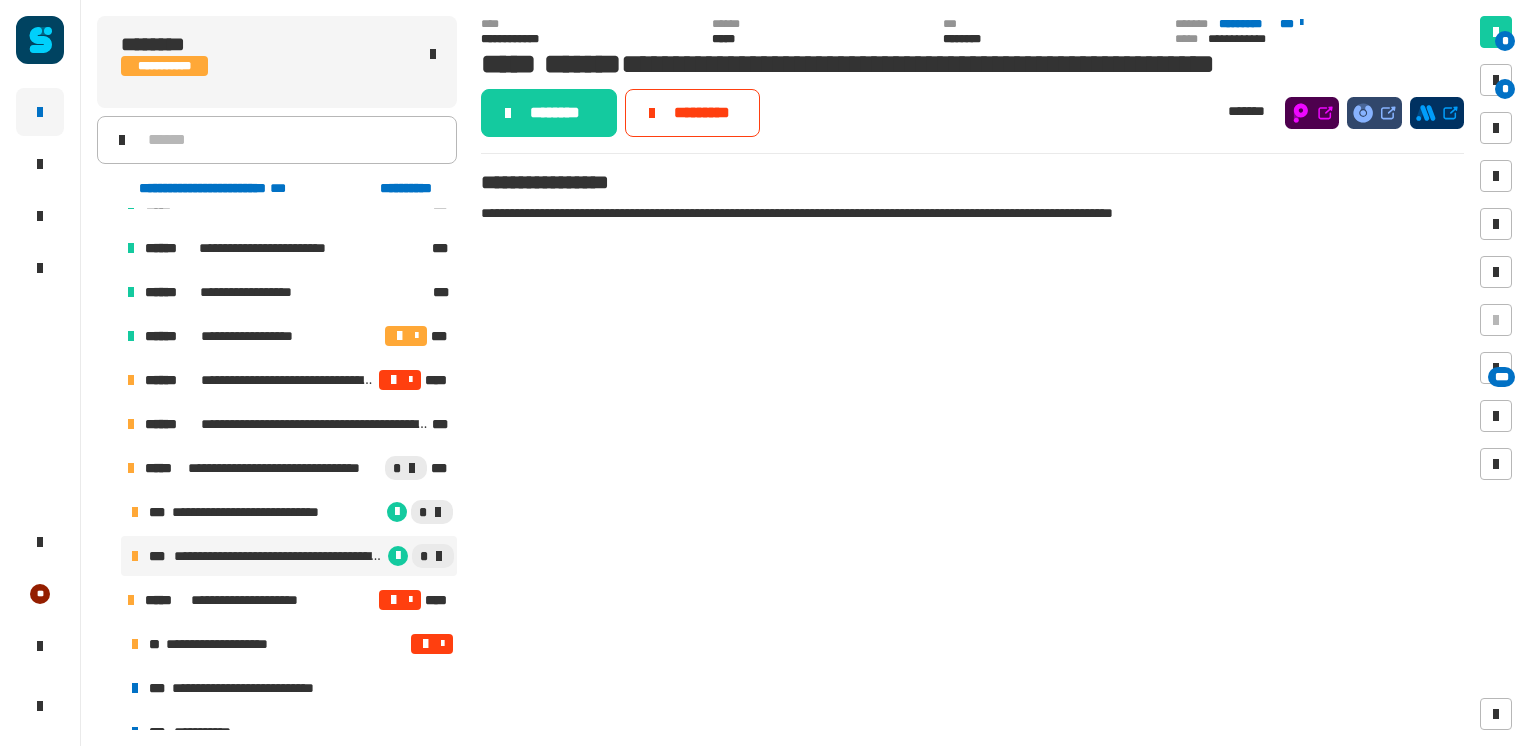 click at bounding box center [1496, 80] 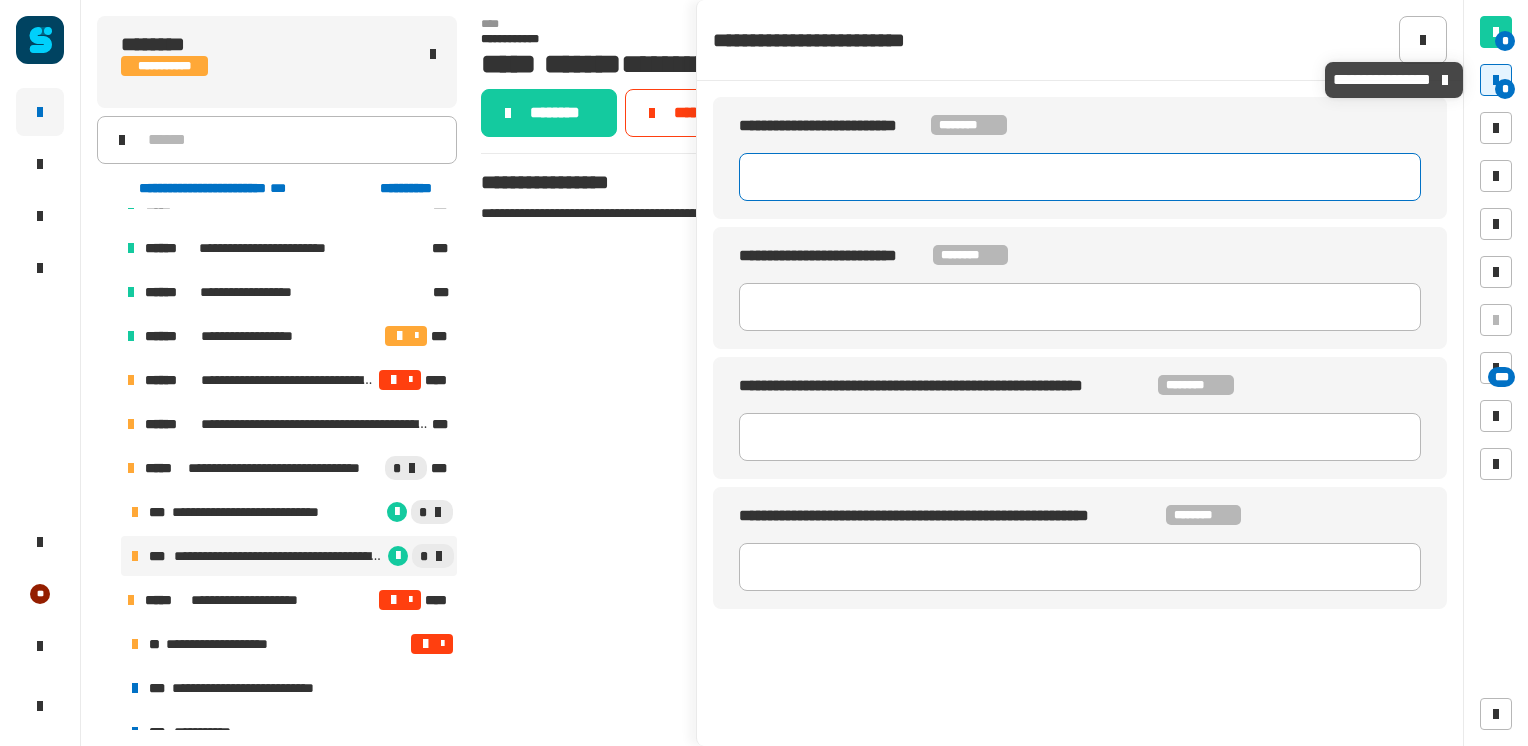 click 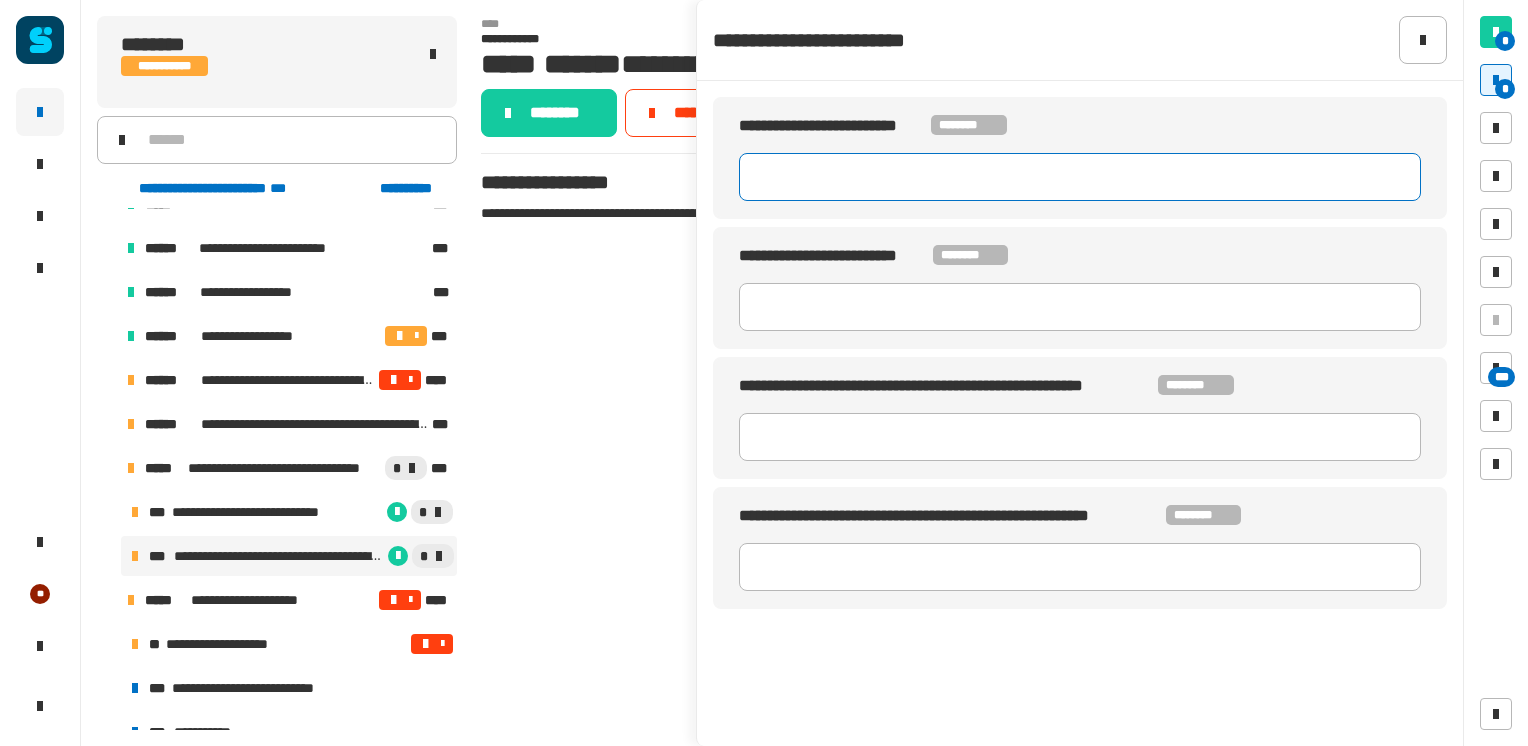 type on "*" 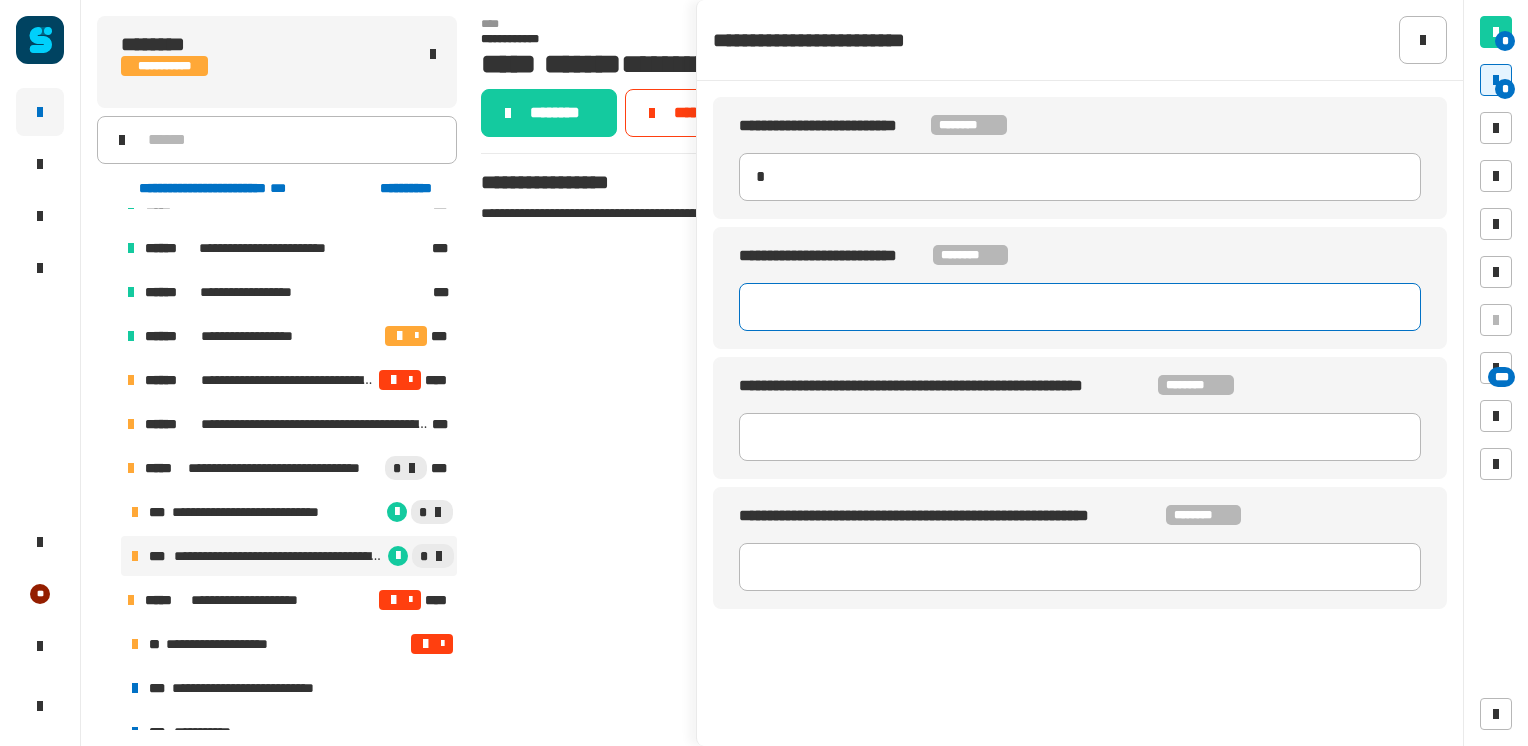 type on "*" 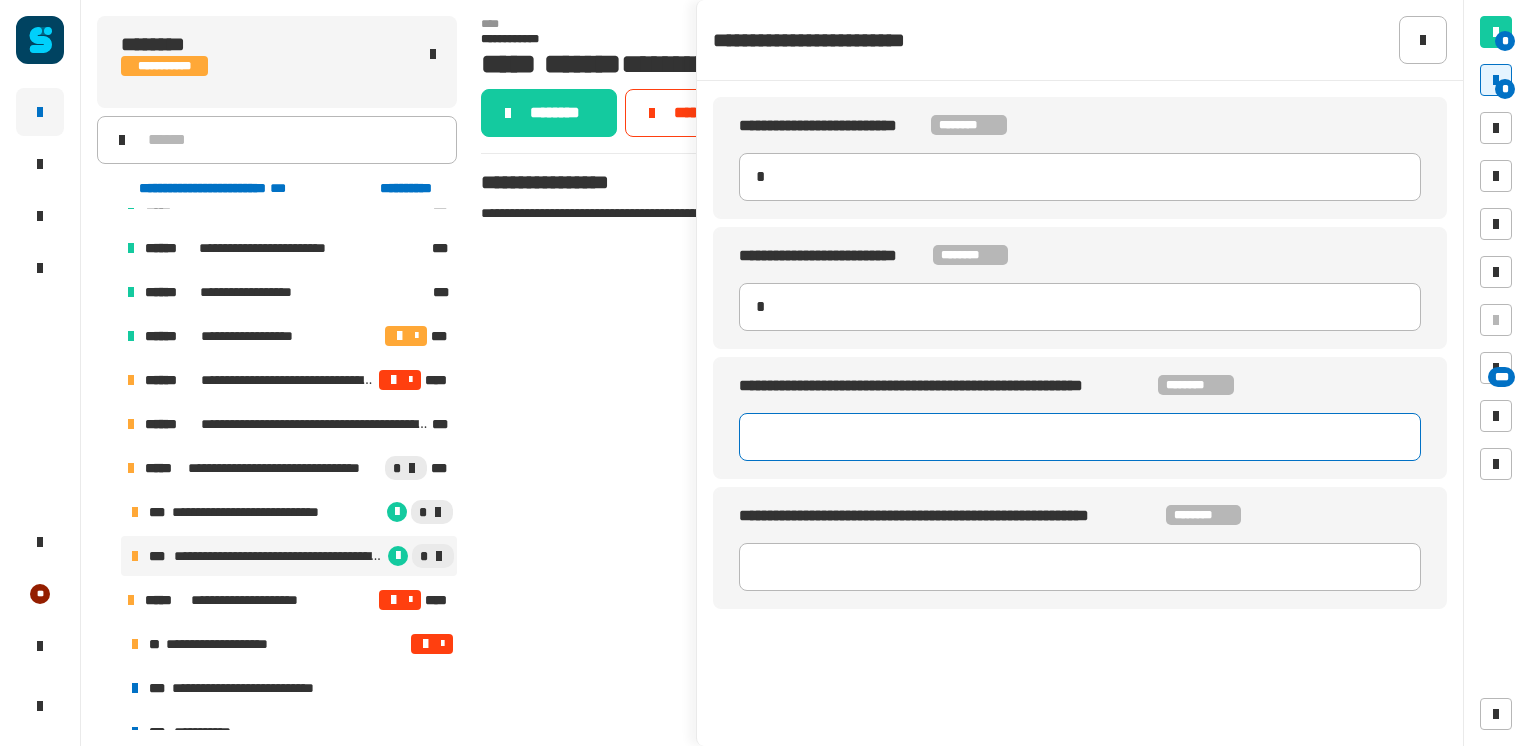 type on "*" 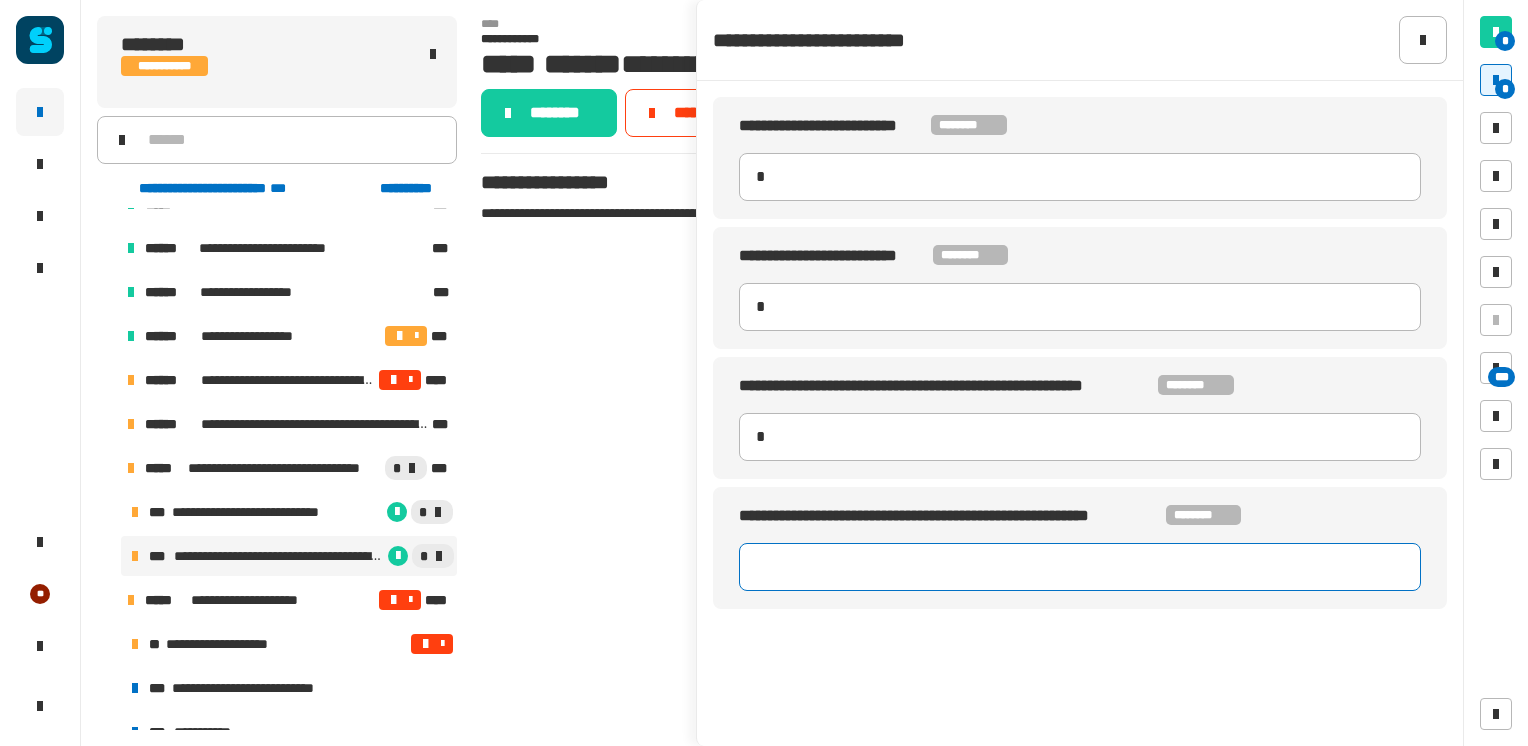 type on "*" 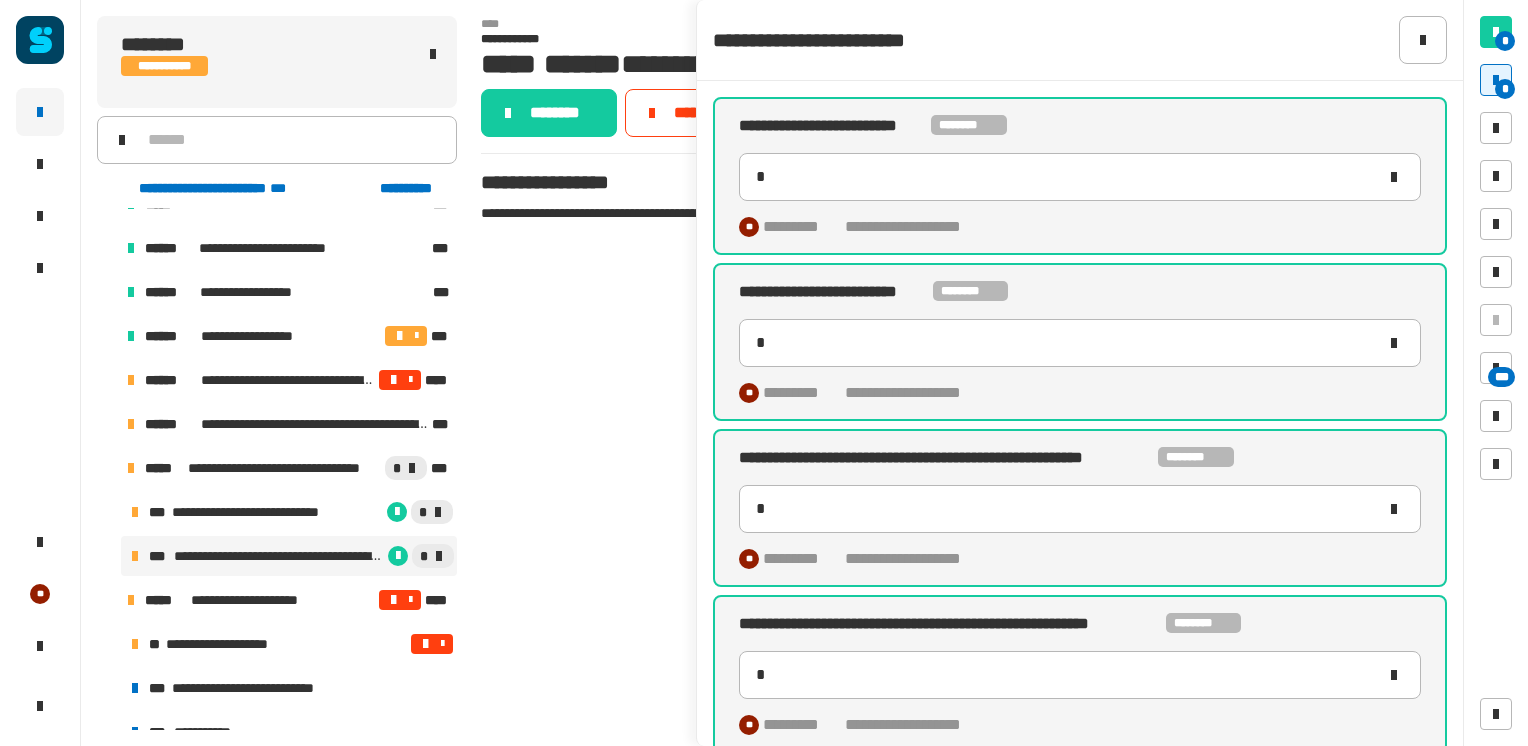 click on "********" 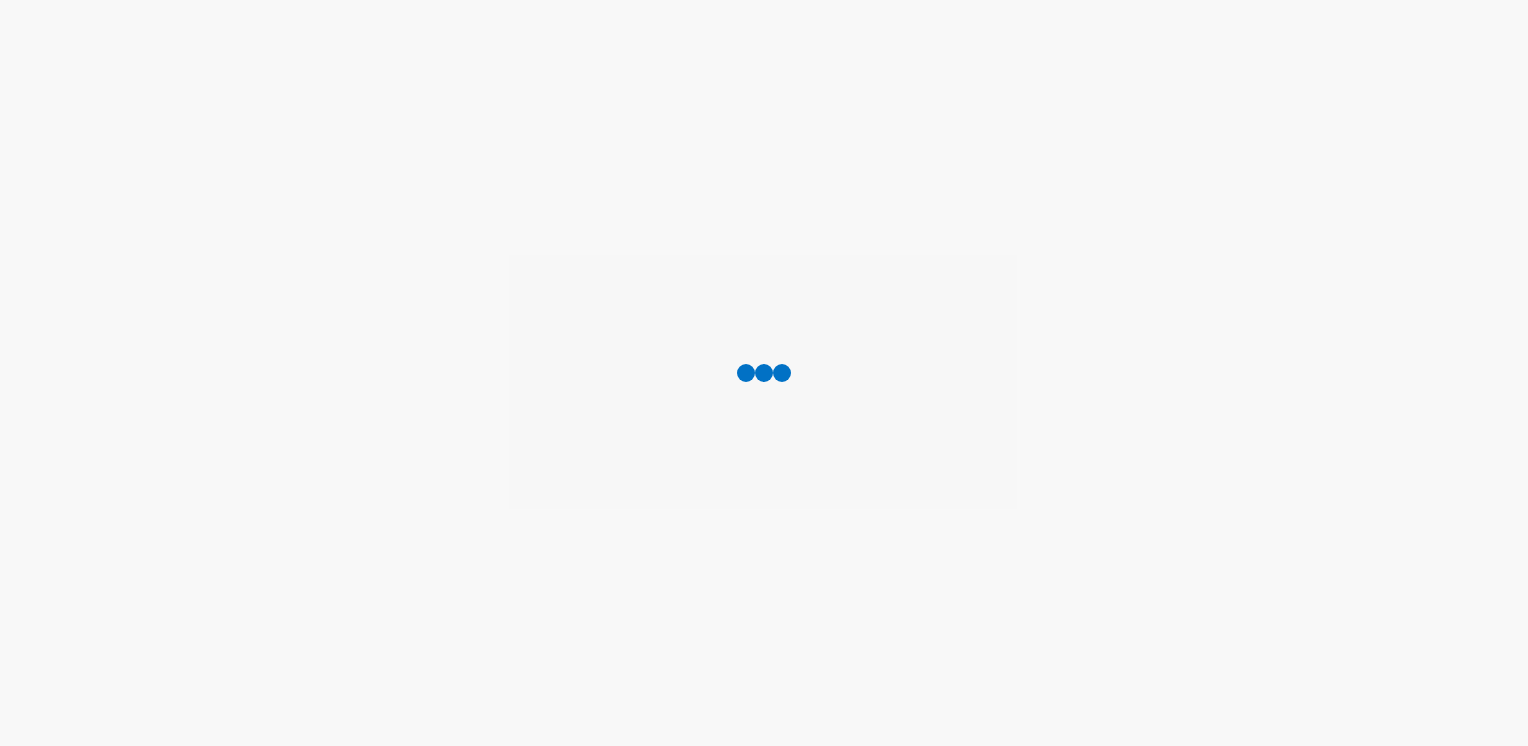 scroll, scrollTop: 0, scrollLeft: 0, axis: both 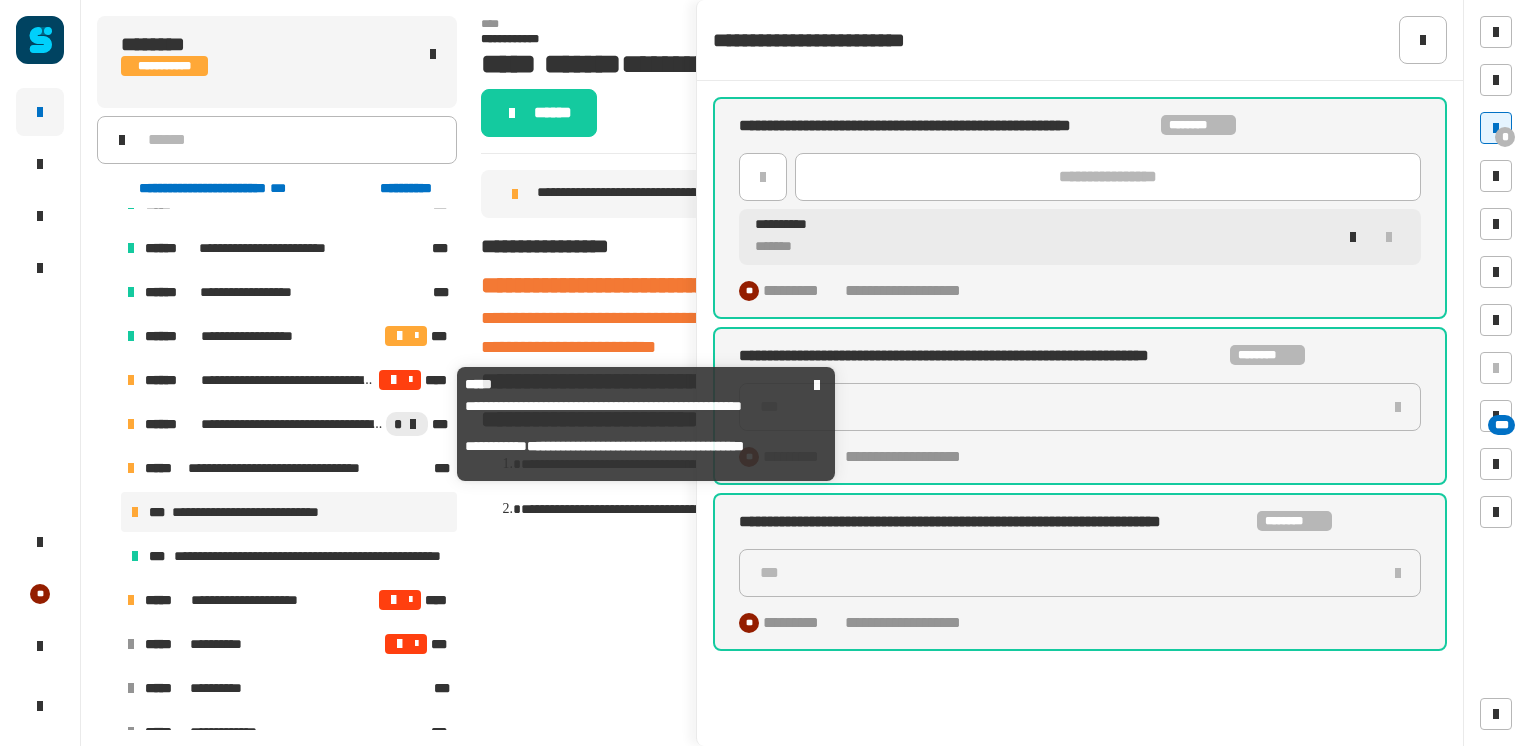 click on "**********" at bounding box center (292, 424) 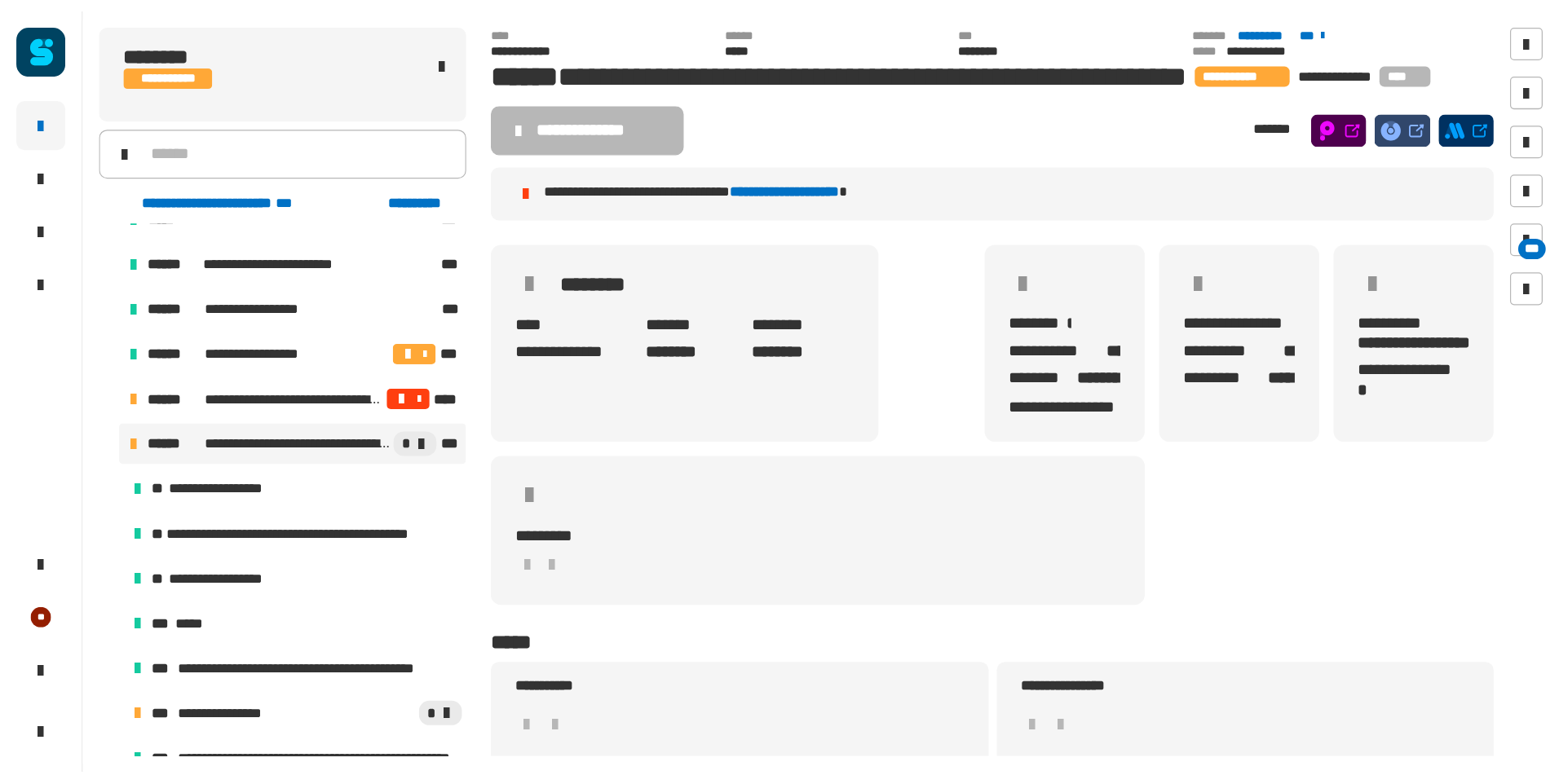 scroll, scrollTop: 160, scrollLeft: 0, axis: vertical 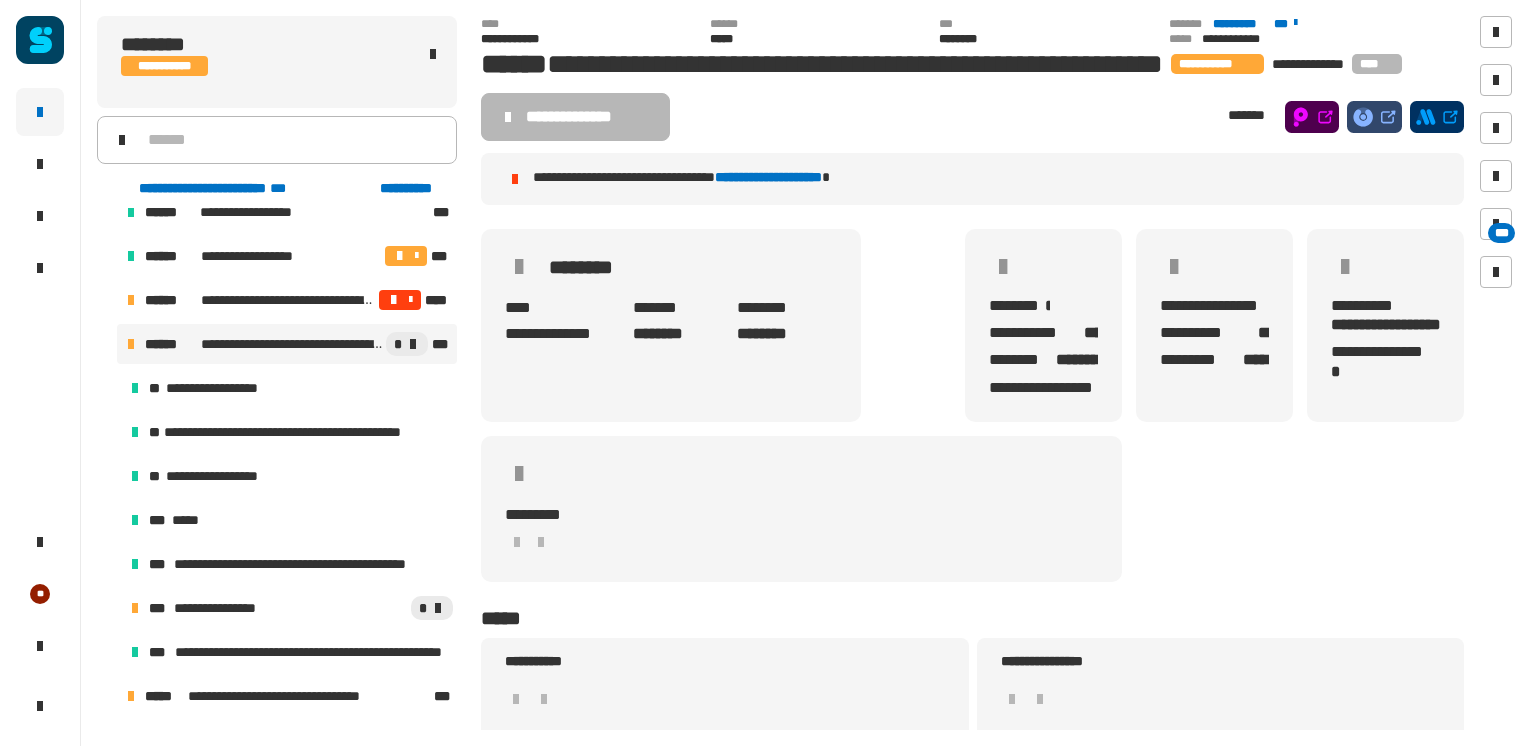 click on "*" at bounding box center [363, 608] 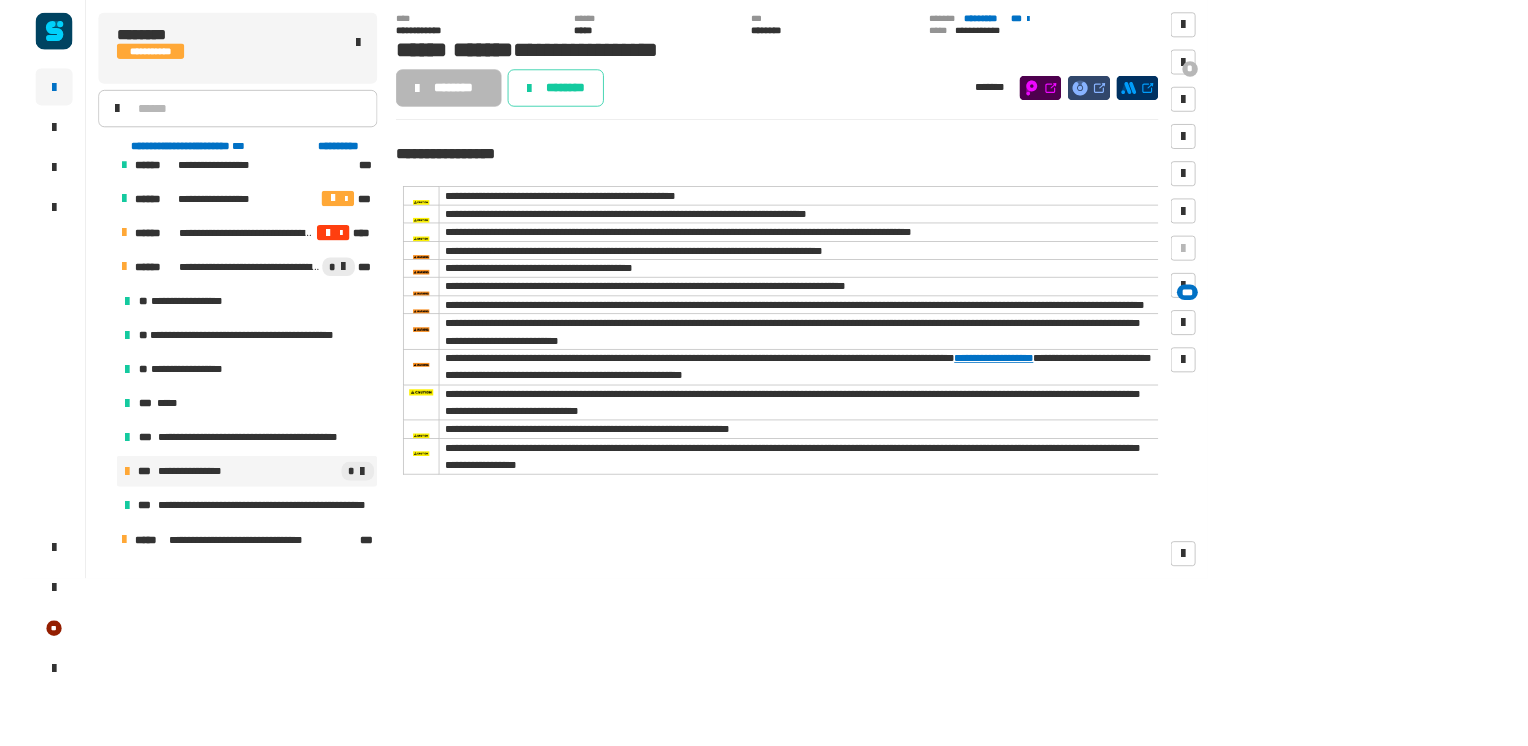 scroll, scrollTop: 196, scrollLeft: 0, axis: vertical 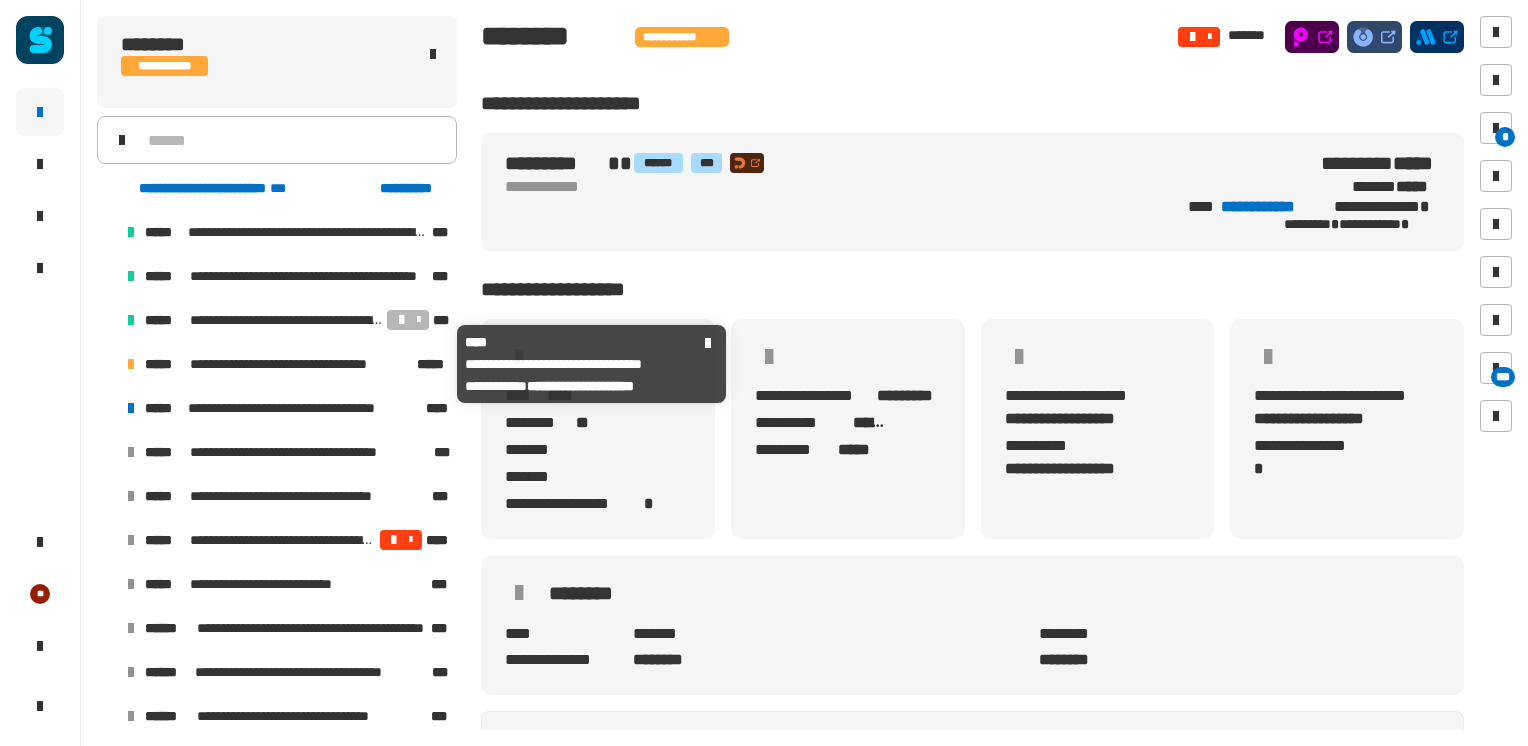 click on "**********" at bounding box center (301, 364) 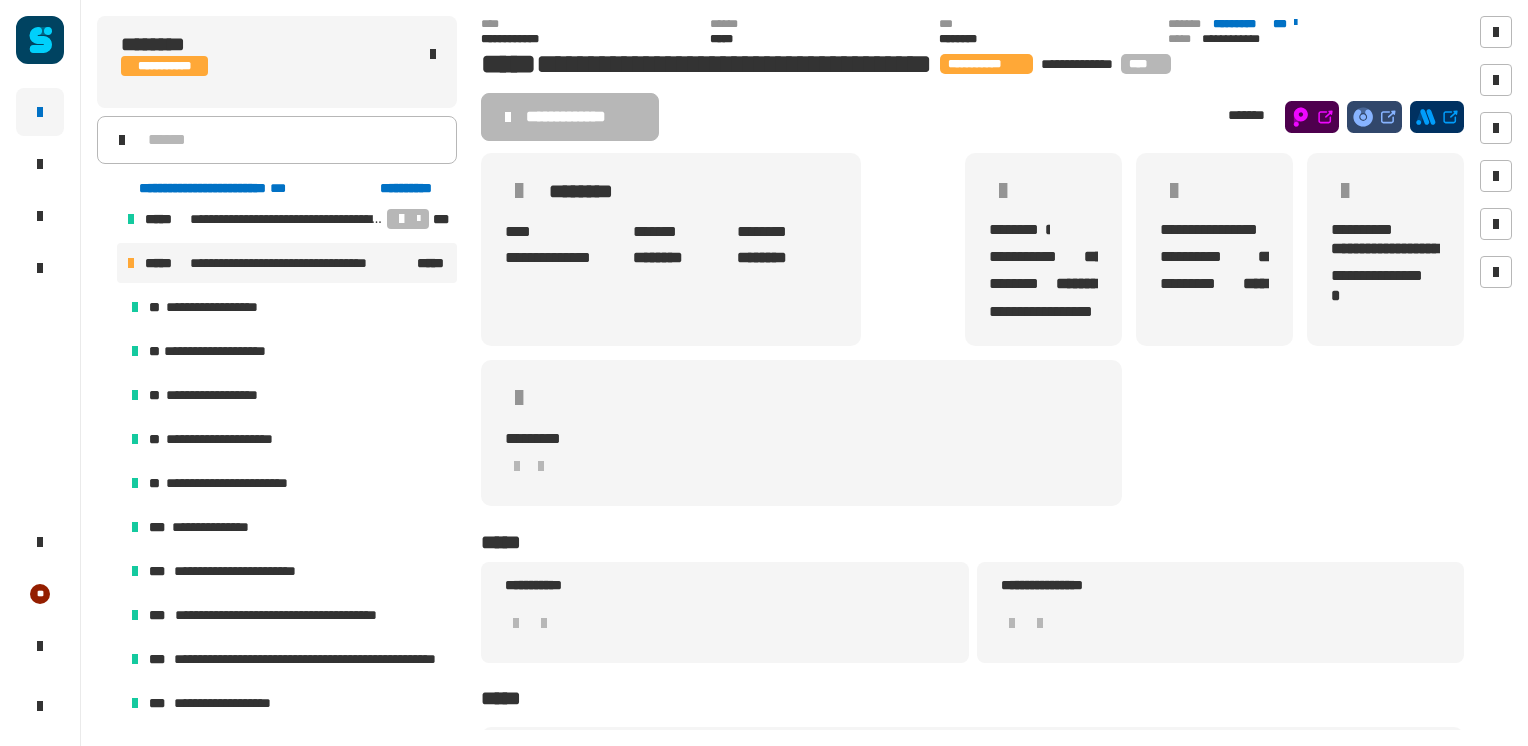 scroll, scrollTop: 400, scrollLeft: 0, axis: vertical 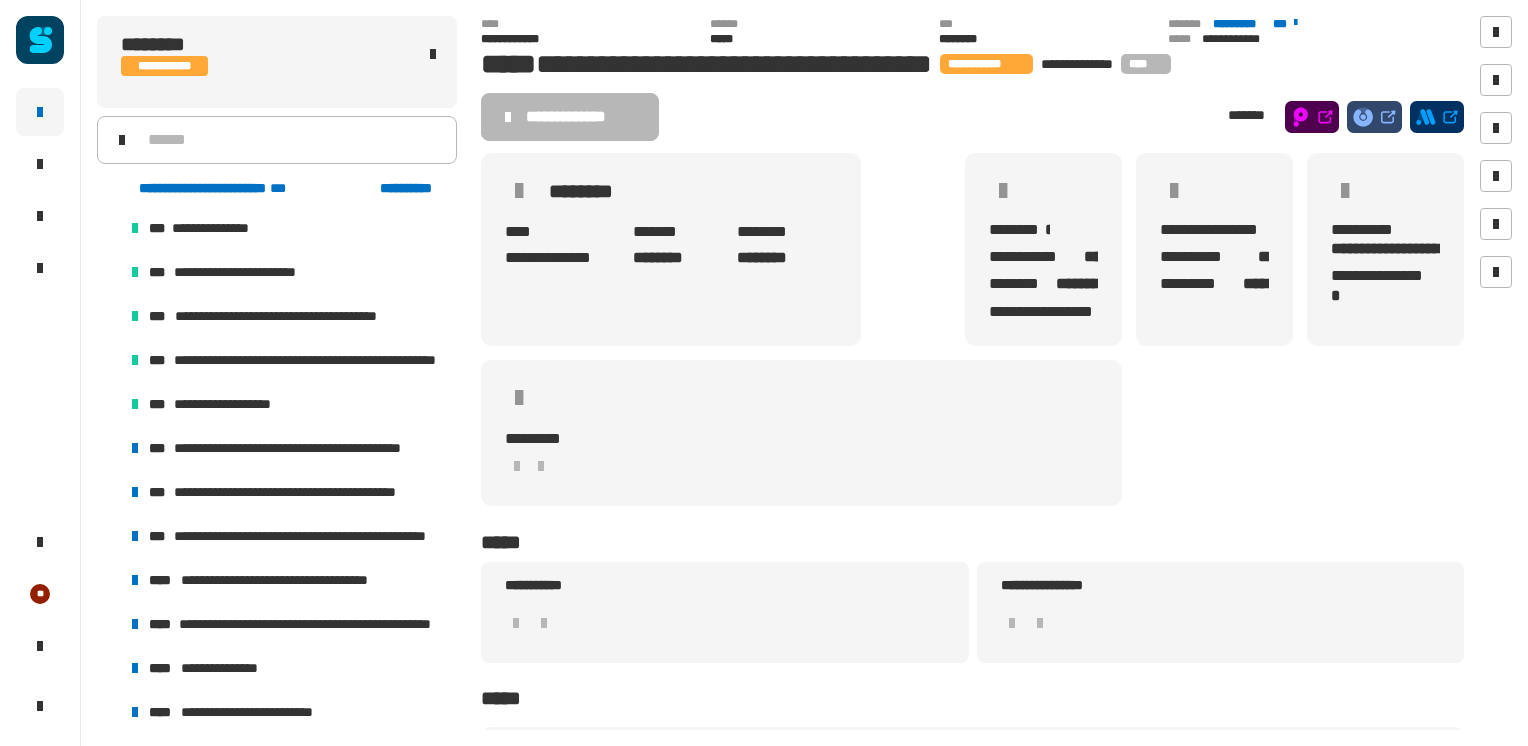 click on "**********" at bounding box center [311, 448] 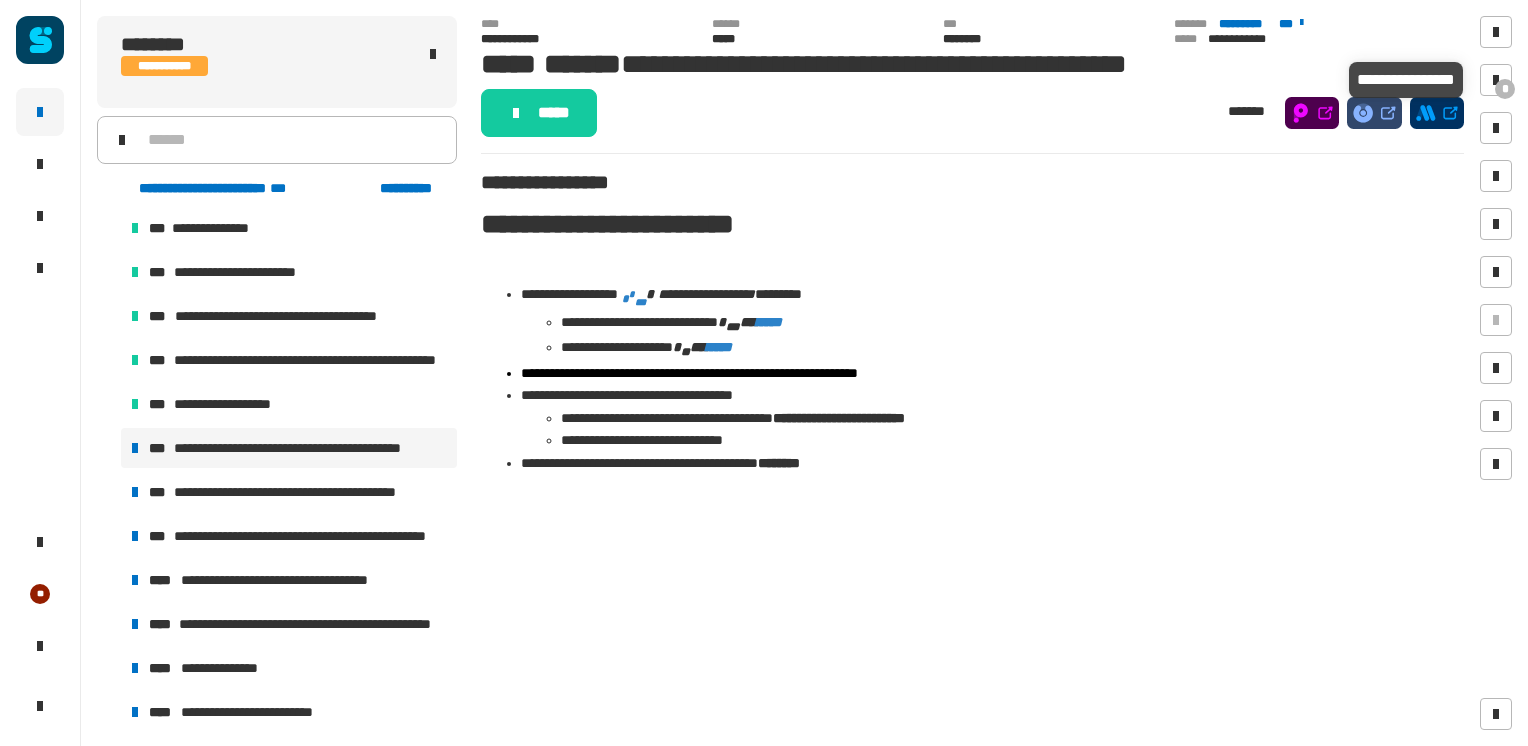 click on "*" at bounding box center (1505, 89) 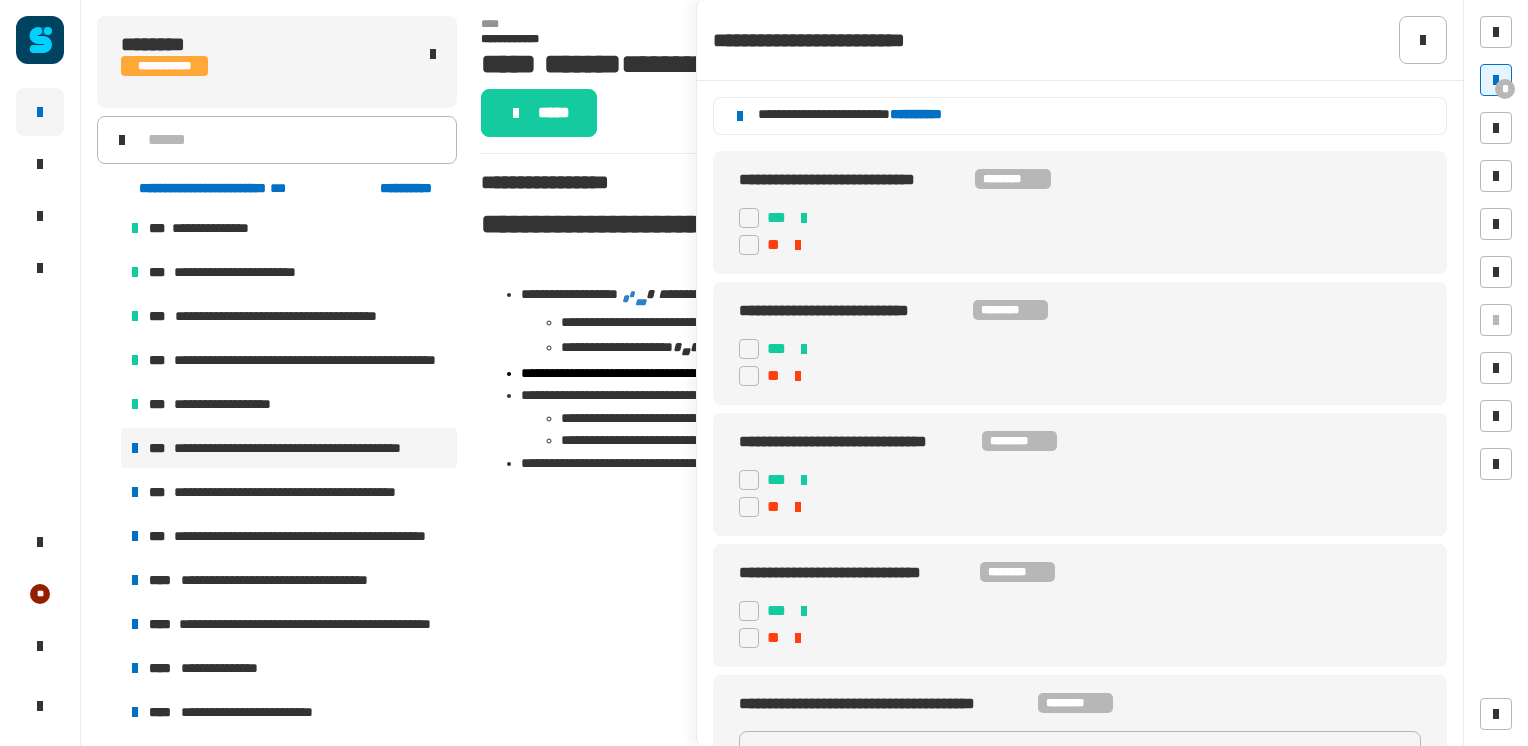 click 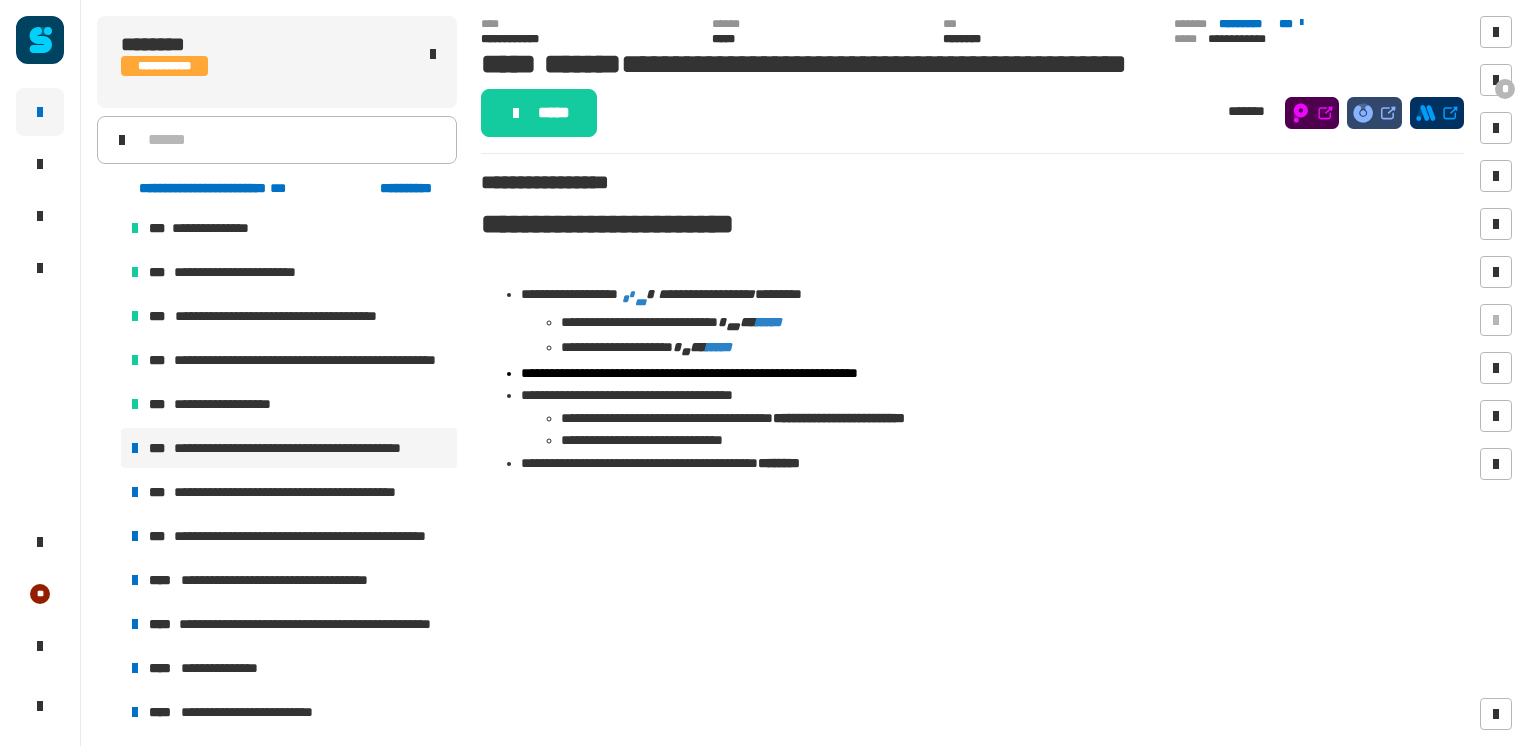 click 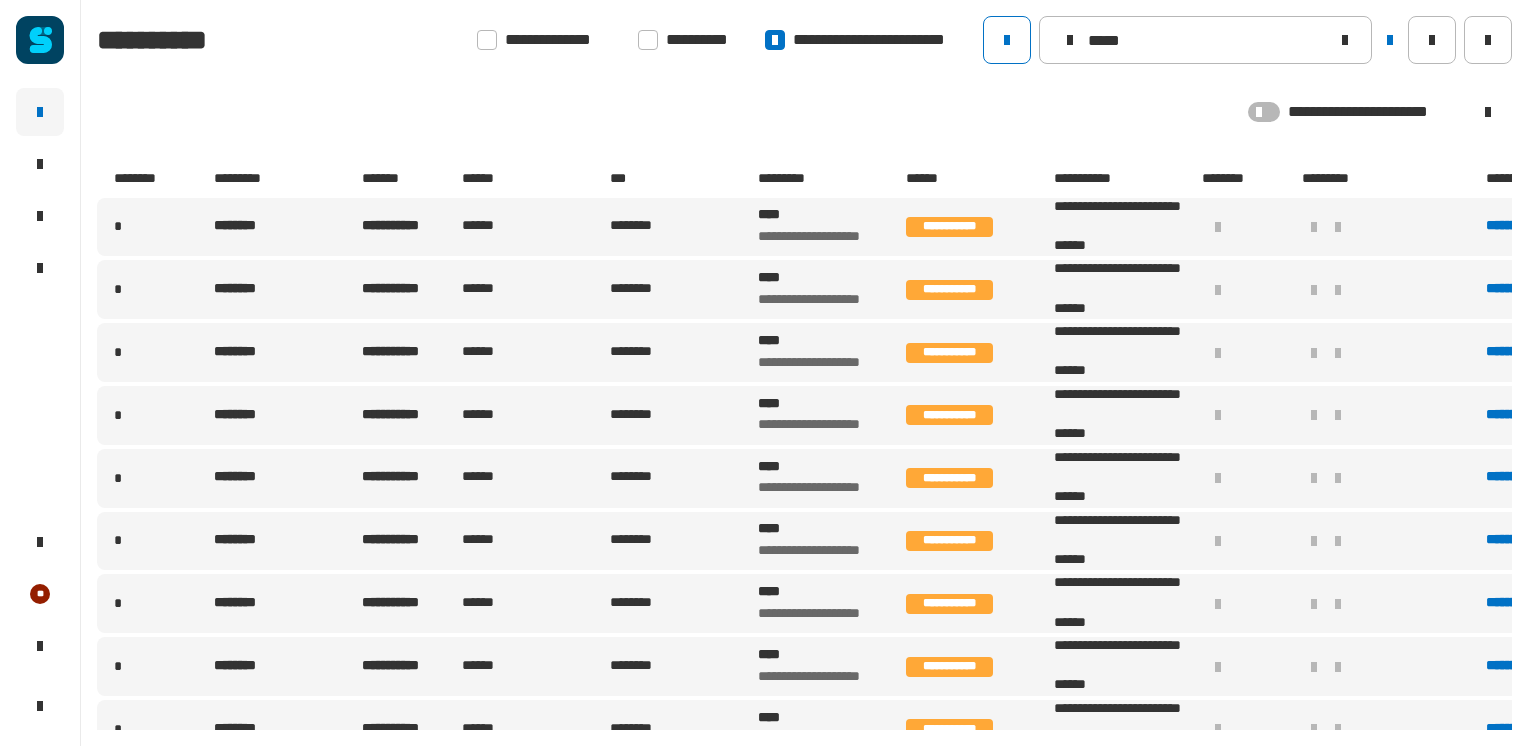 click on "*****" 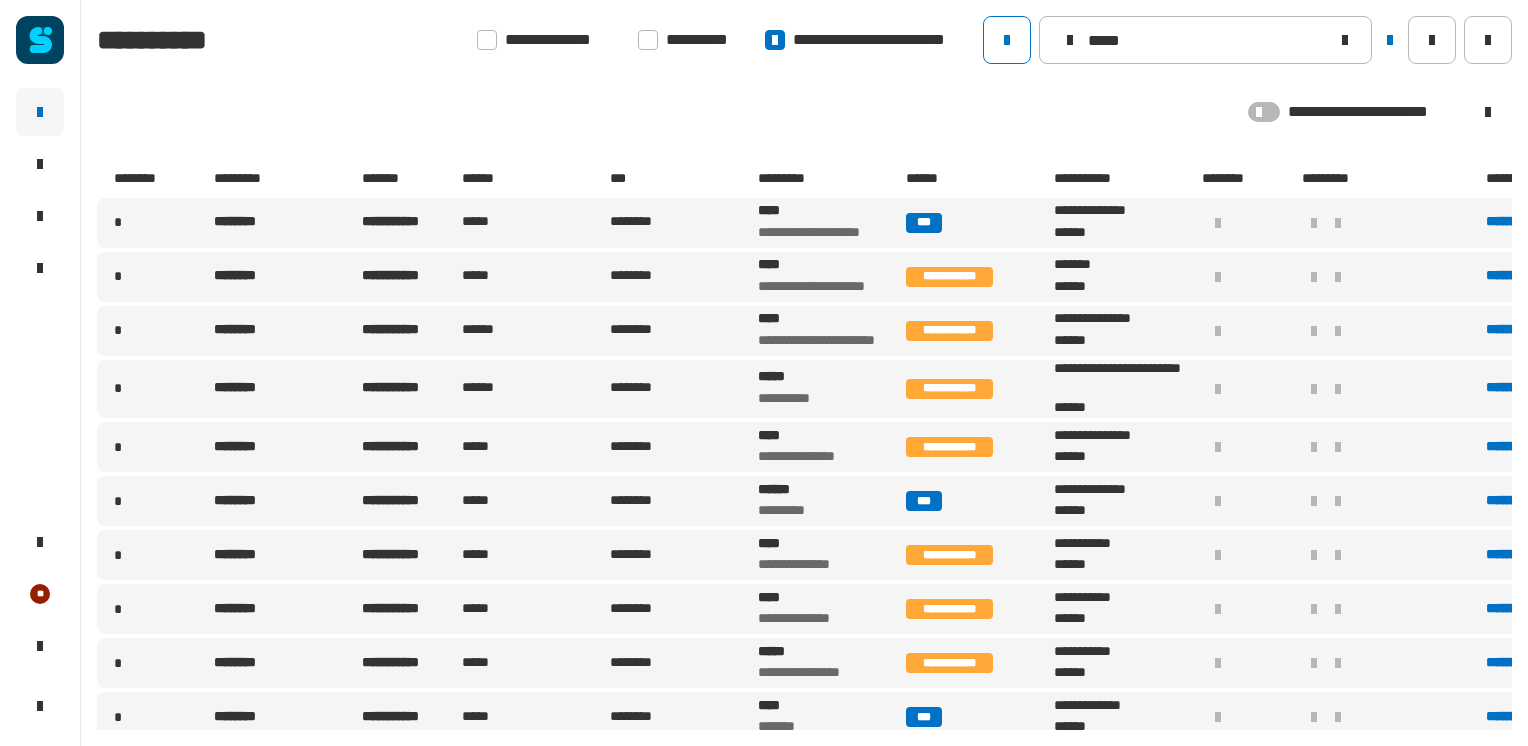 type on "*****" 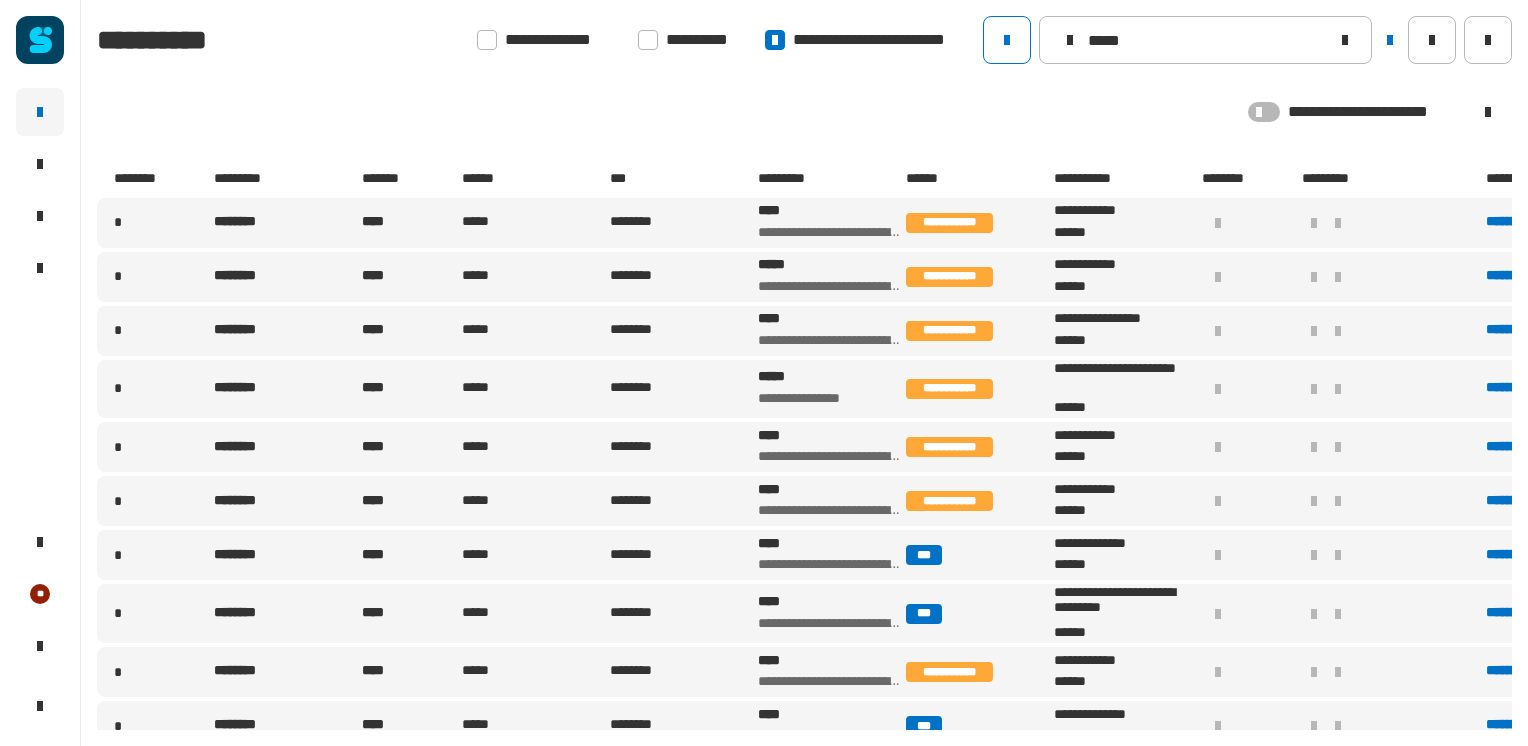click on "********" at bounding box center (682, 501) 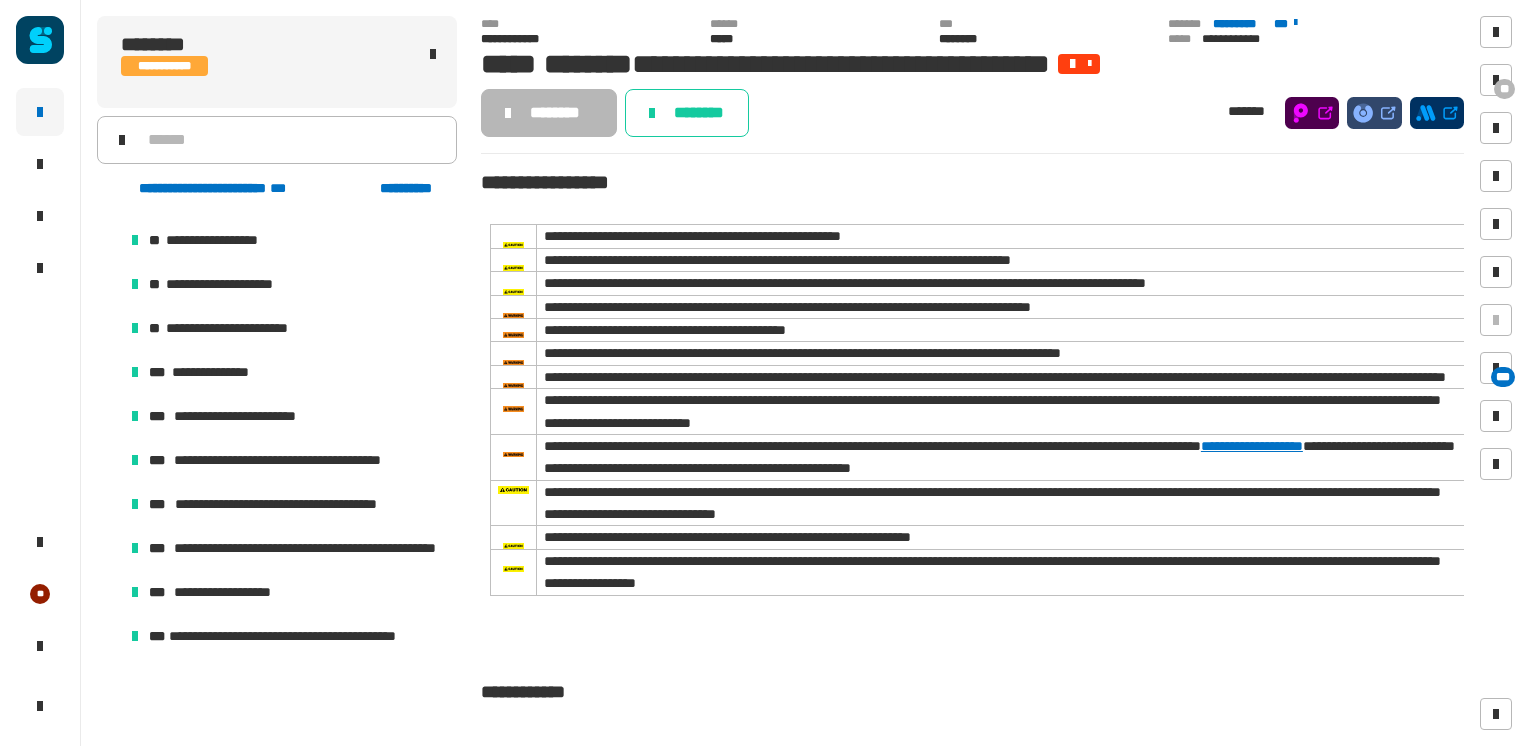 scroll, scrollTop: 100, scrollLeft: 0, axis: vertical 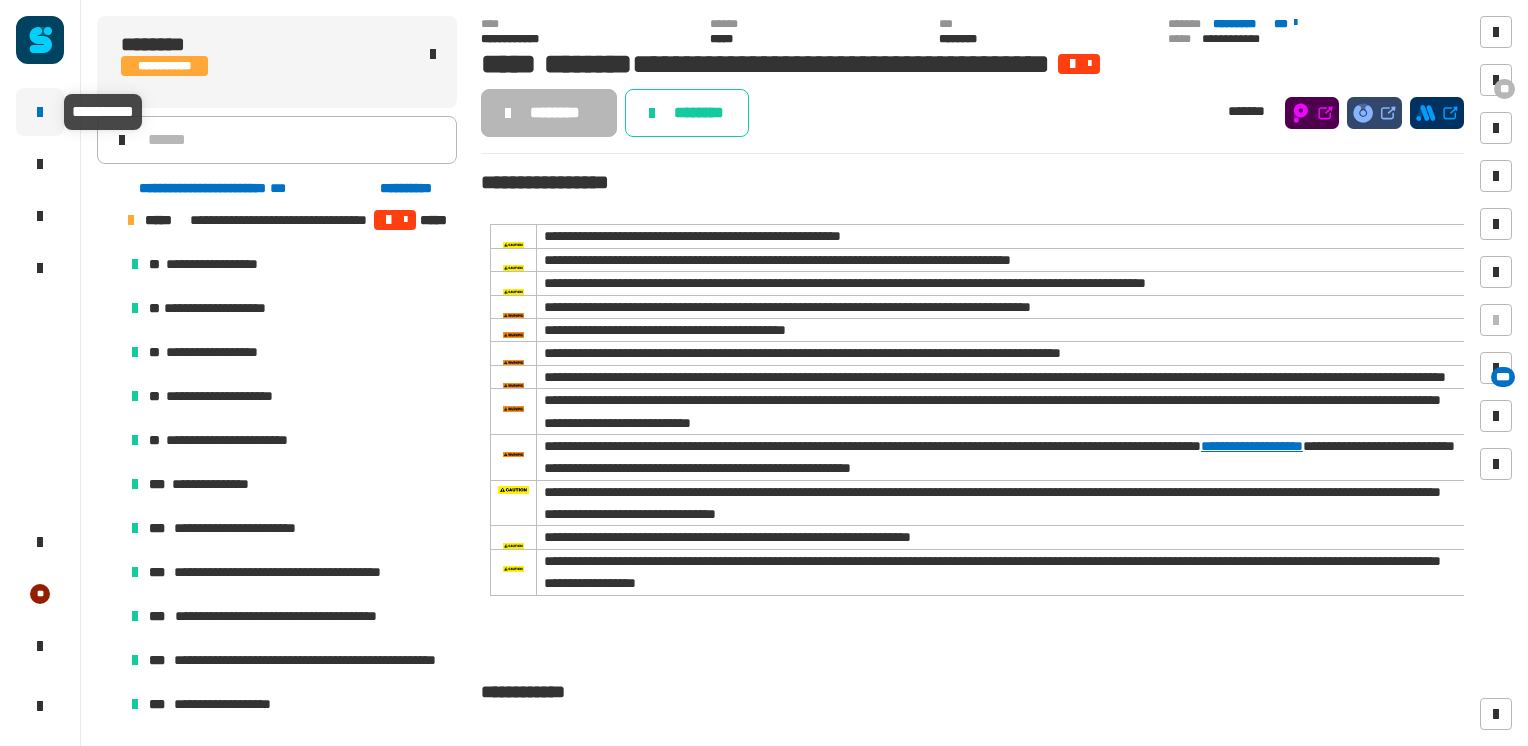 click 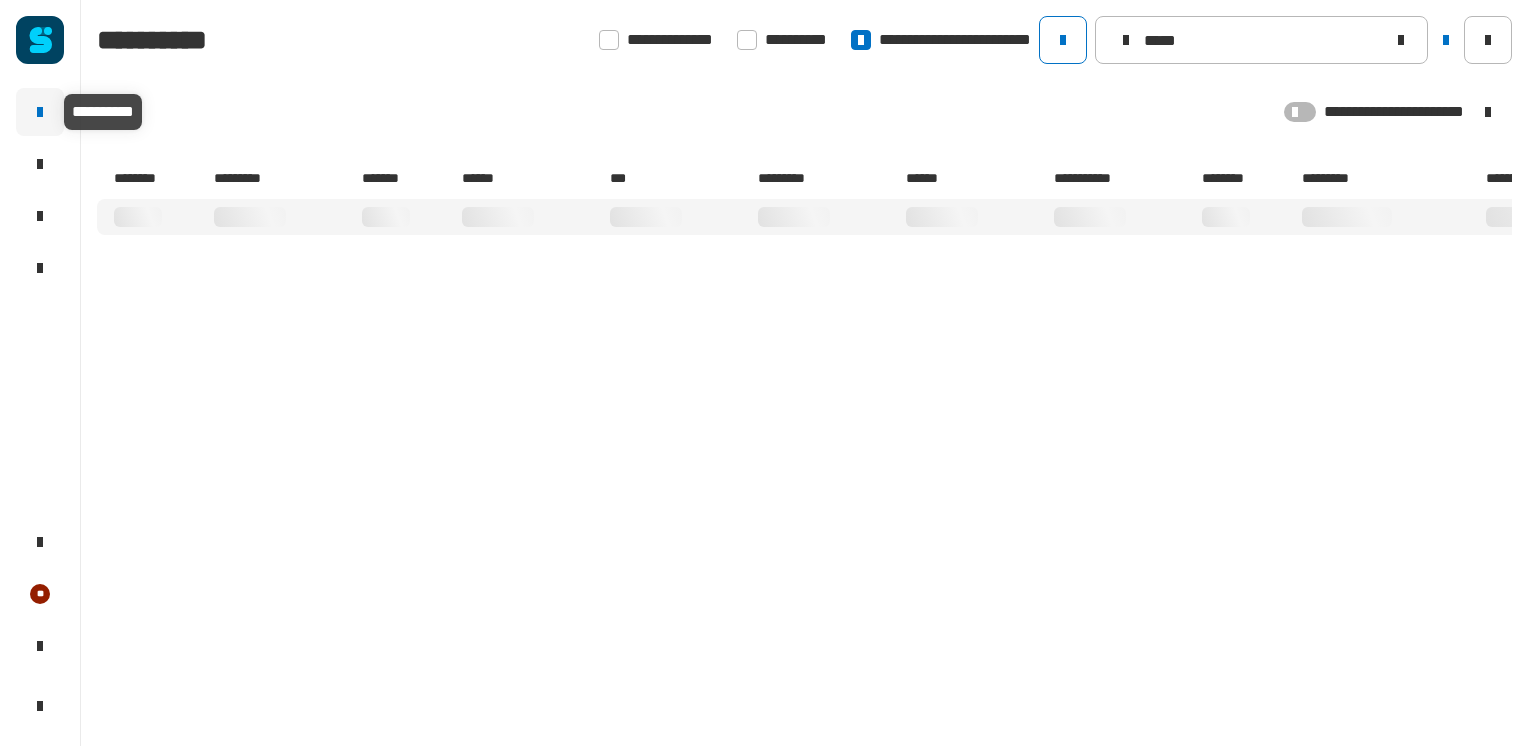 type on "*****" 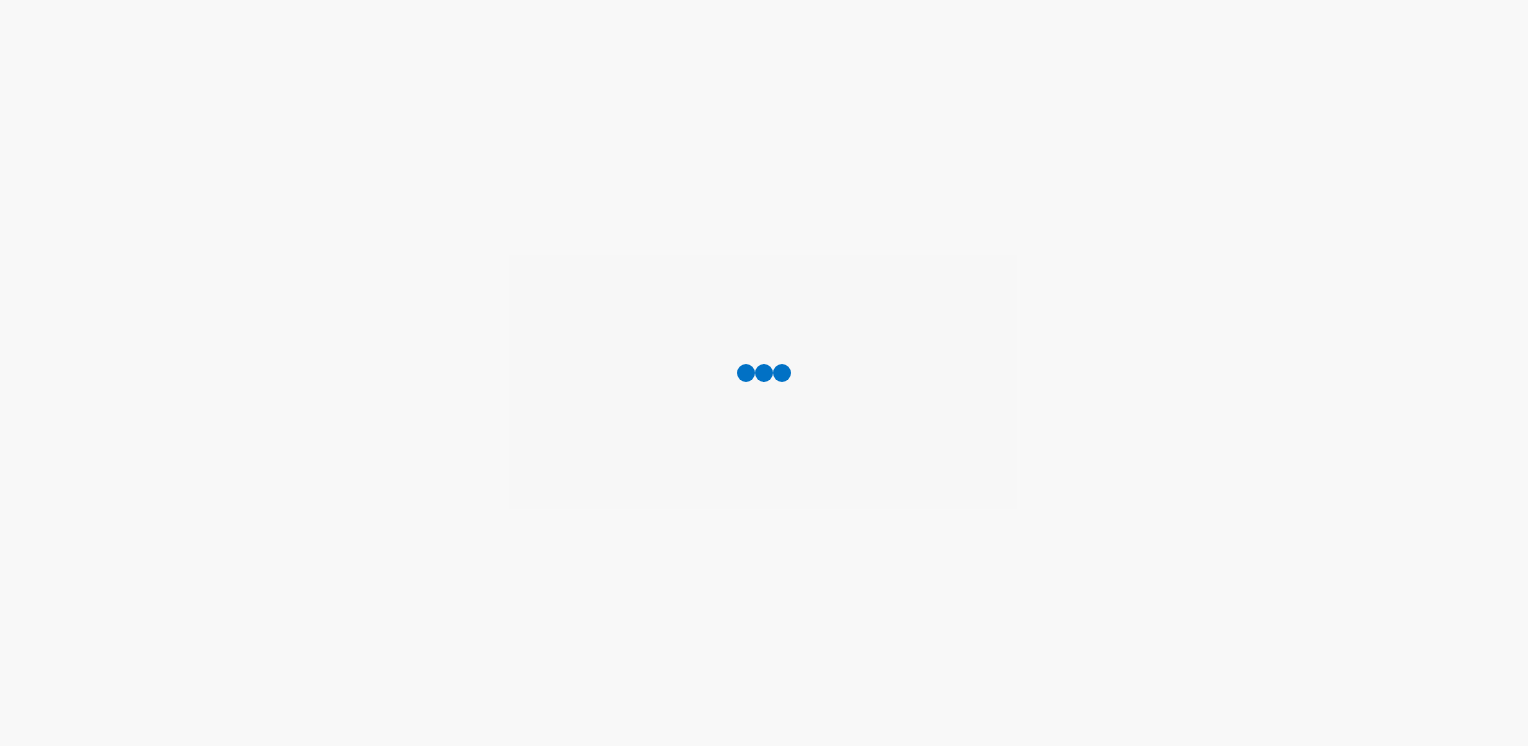 scroll, scrollTop: 0, scrollLeft: 0, axis: both 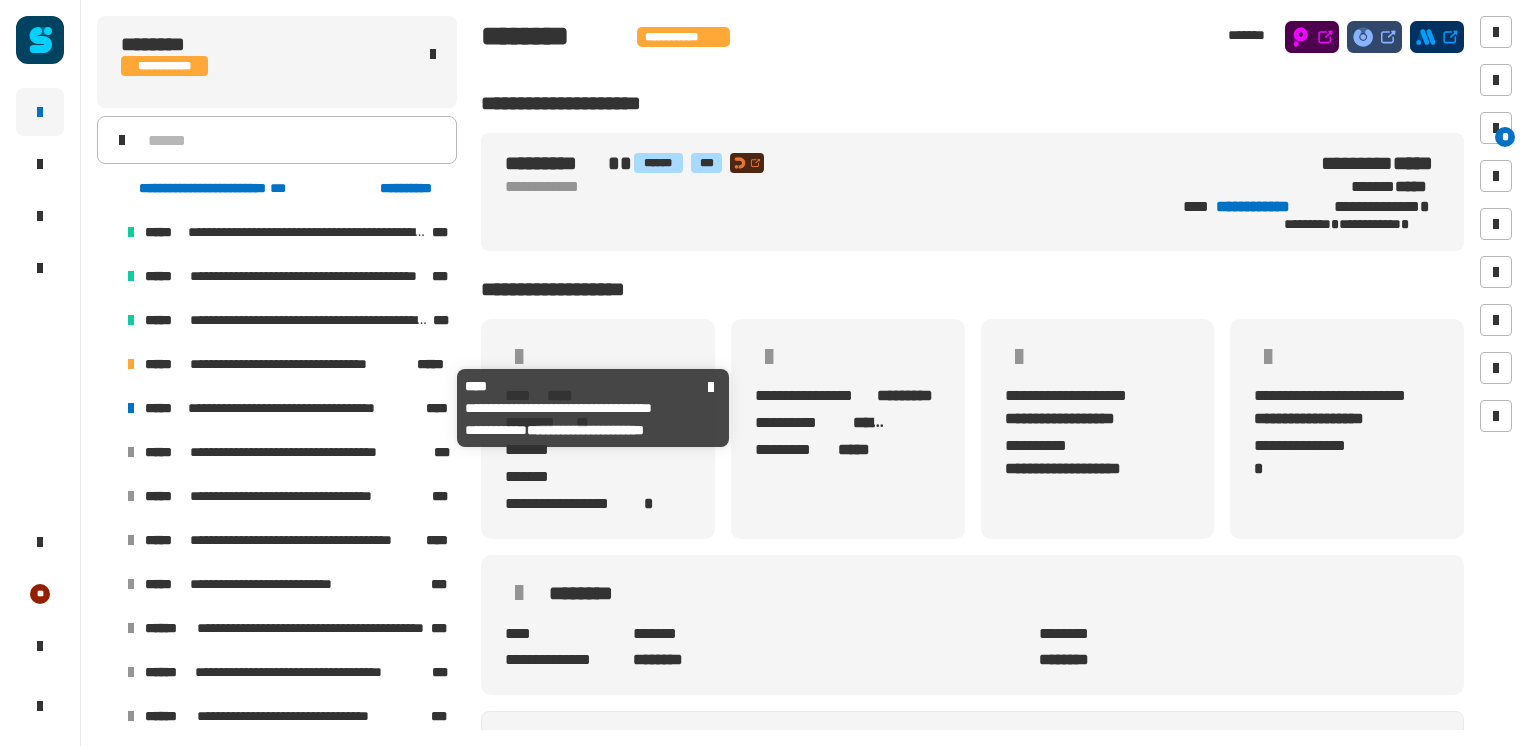 click on "**********" at bounding box center (303, 408) 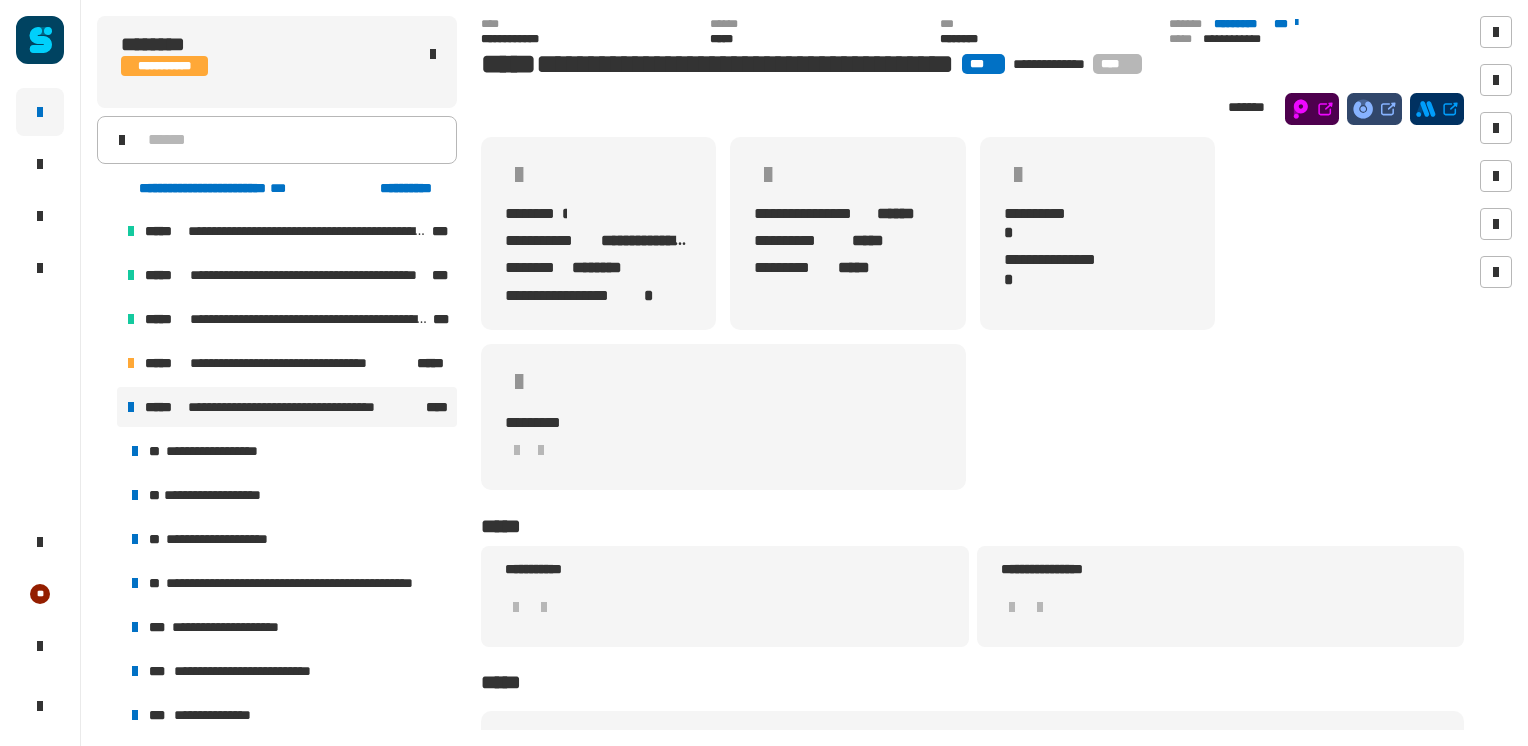 scroll, scrollTop: 0, scrollLeft: 0, axis: both 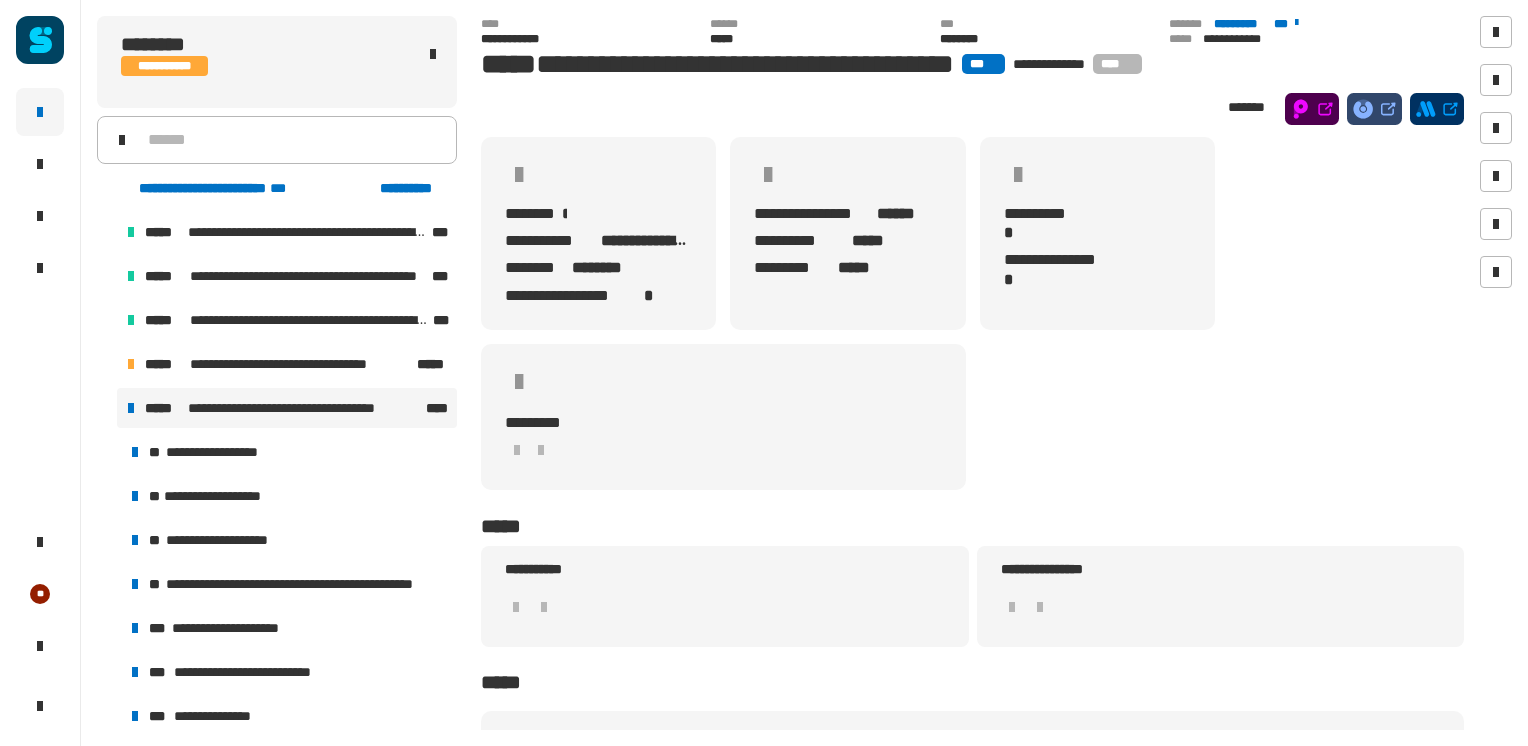 click on "**********" at bounding box center (303, 408) 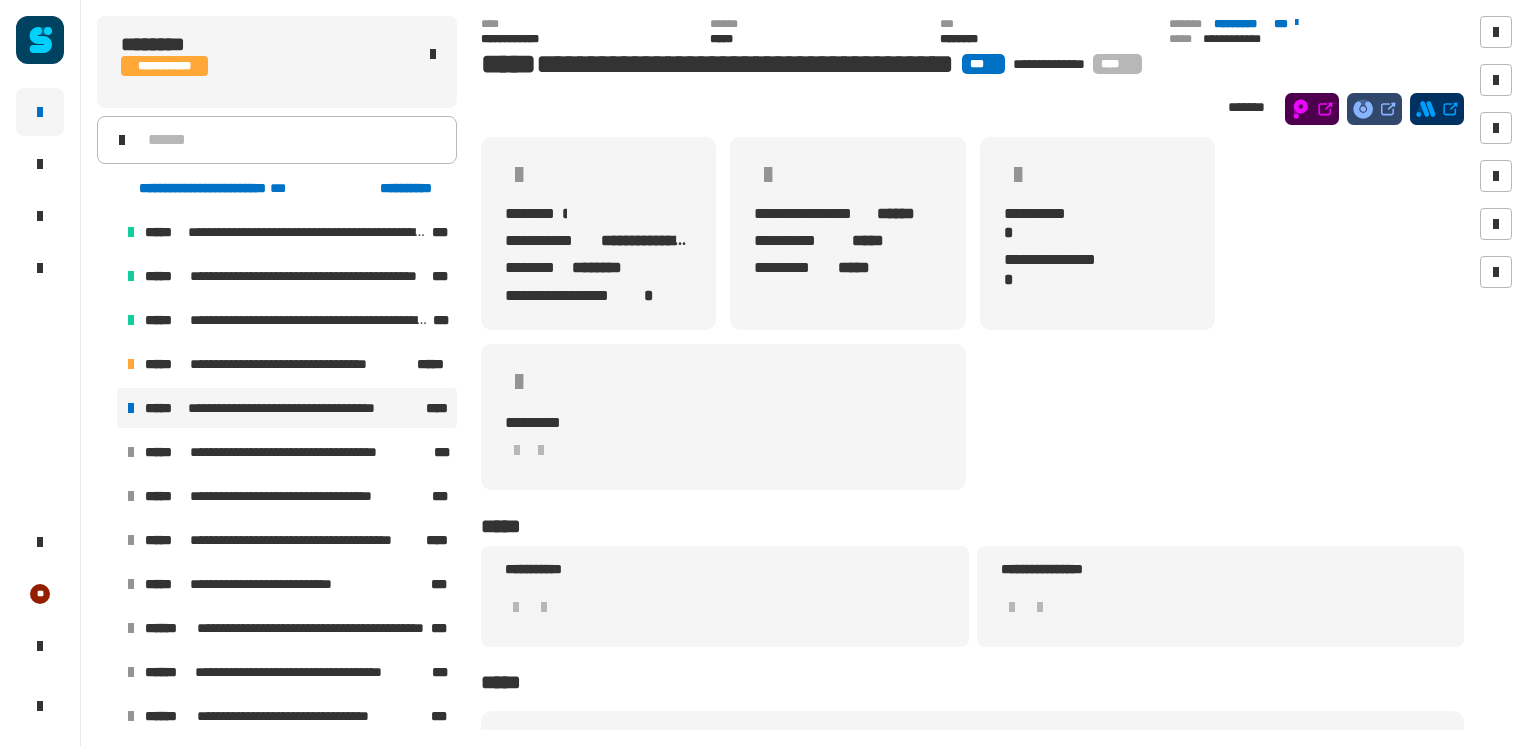 click at bounding box center [107, 364] 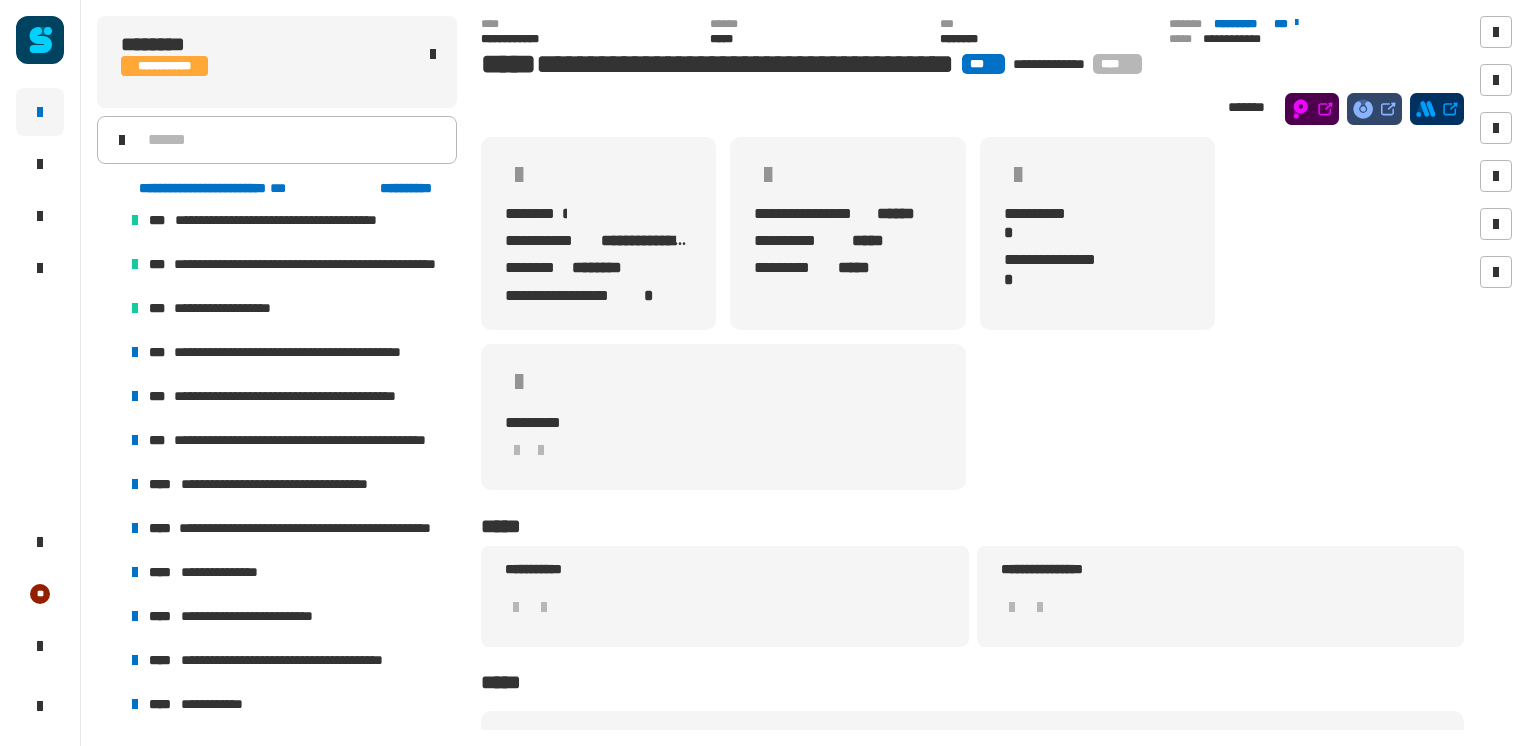 scroll, scrollTop: 500, scrollLeft: 0, axis: vertical 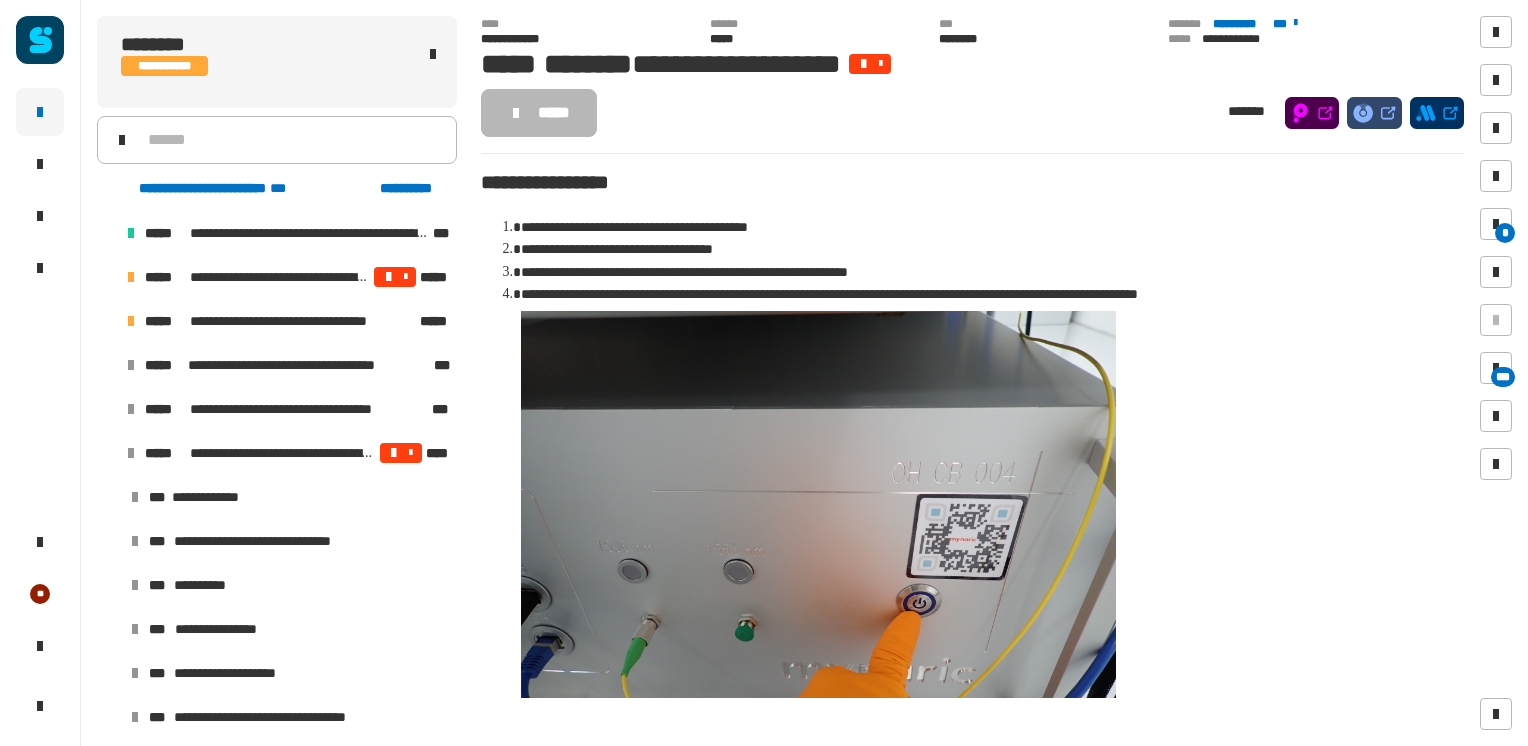 click at bounding box center (107, 453) 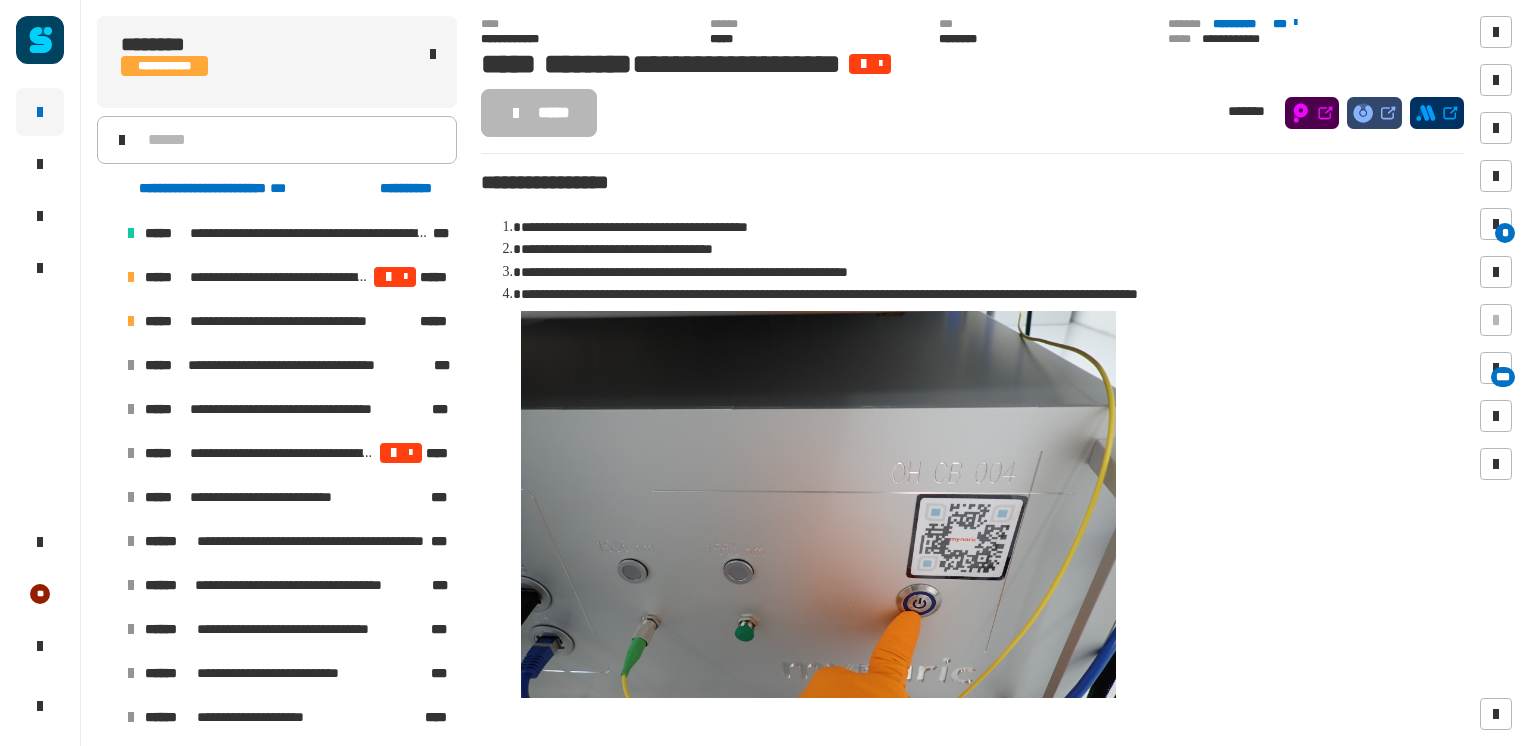 click at bounding box center [107, 409] 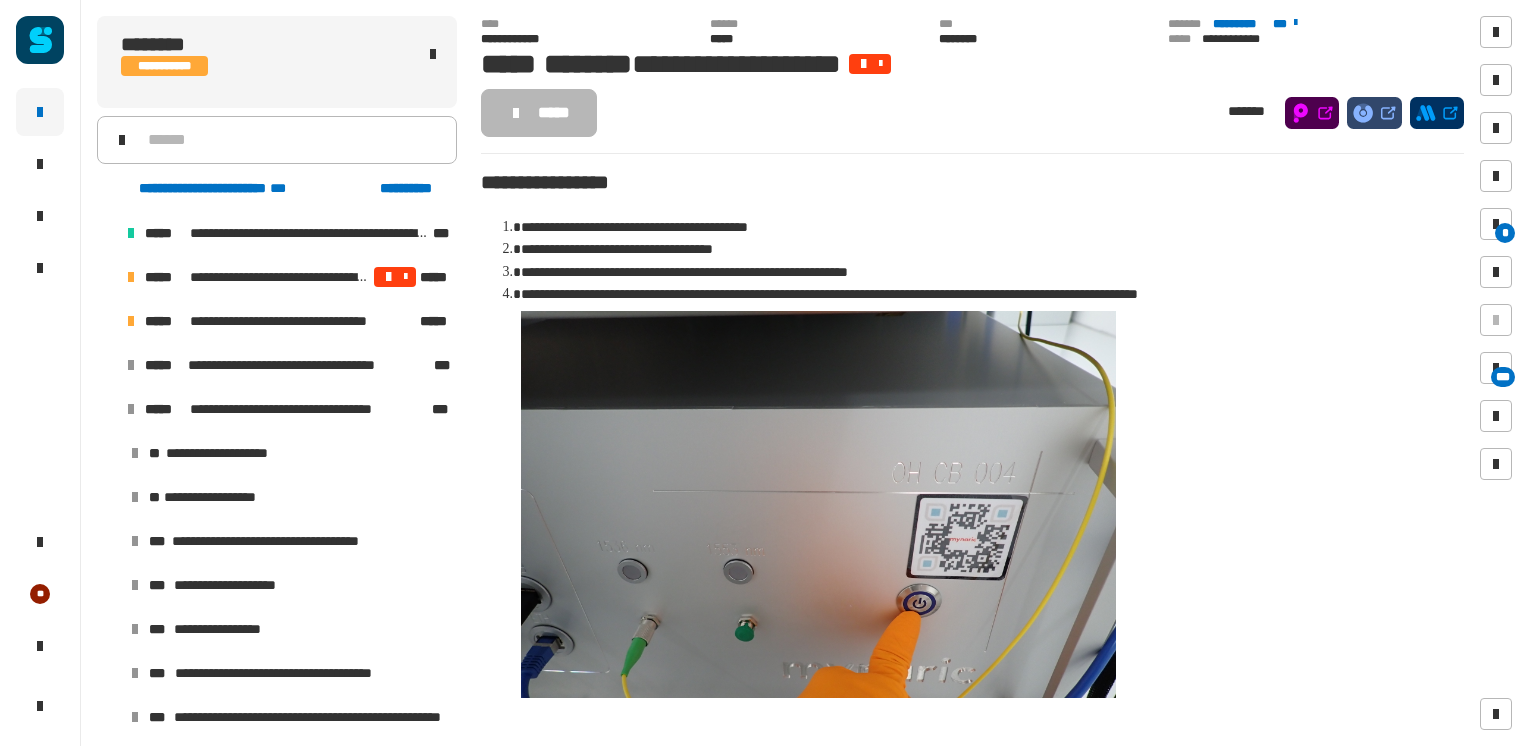 click at bounding box center (107, 365) 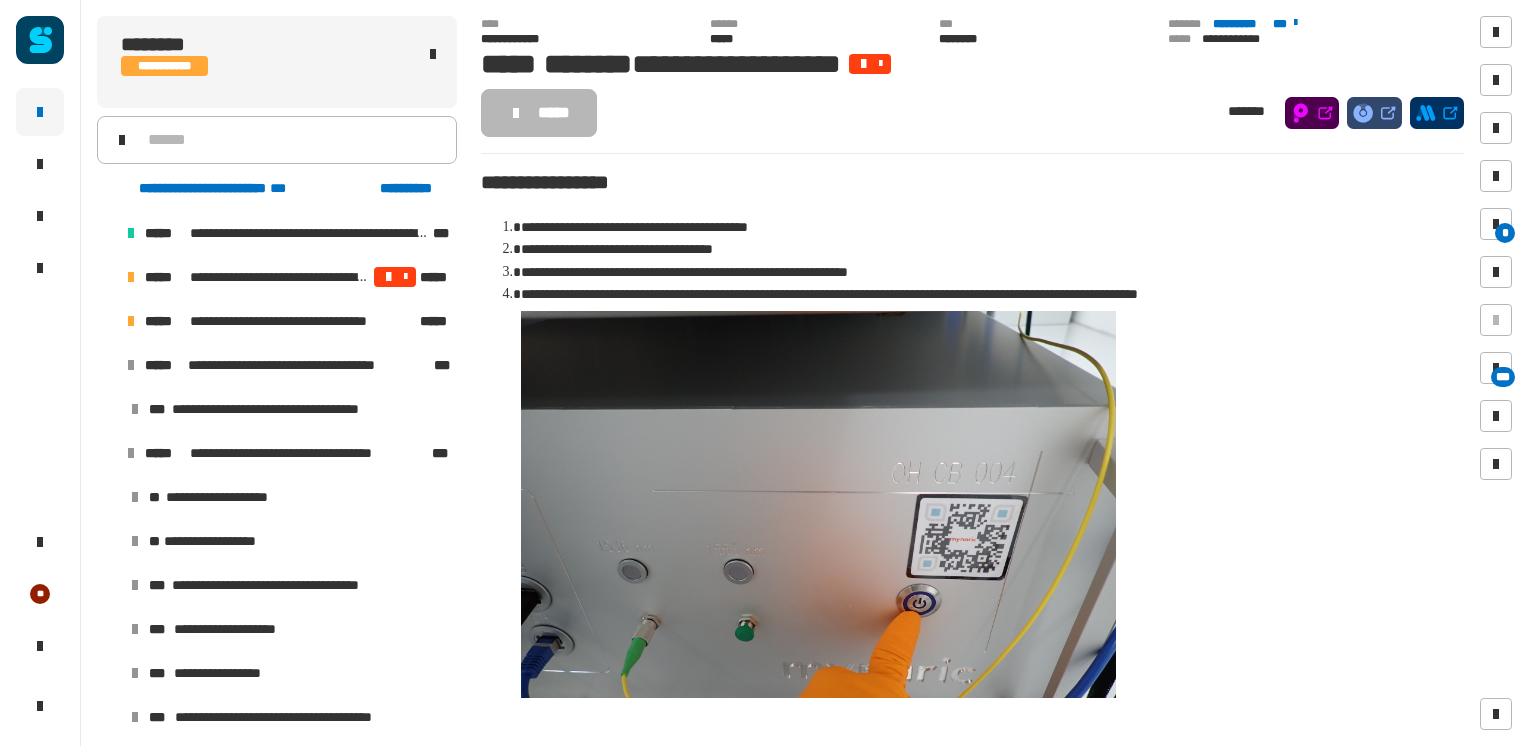 click at bounding box center [107, 453] 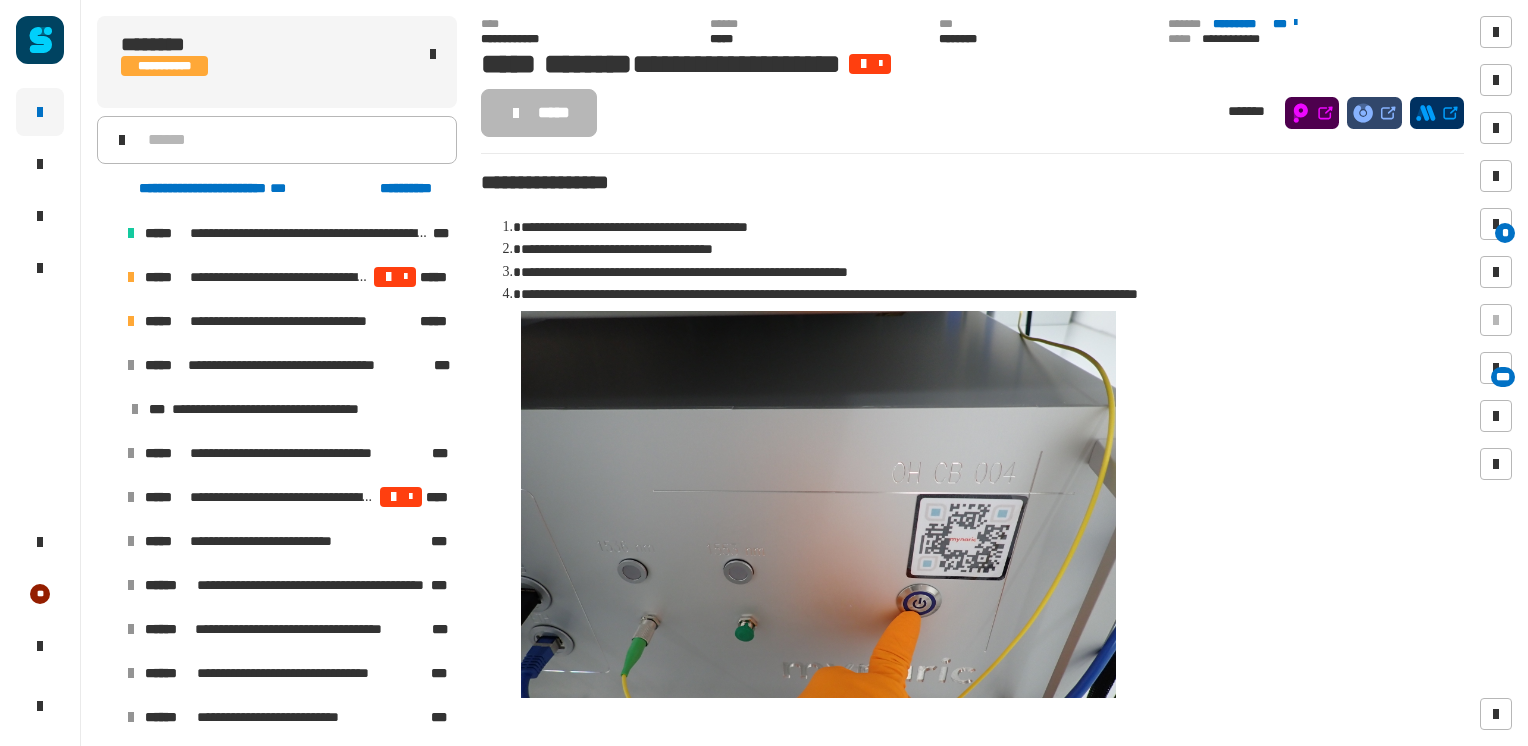 click at bounding box center [107, 365] 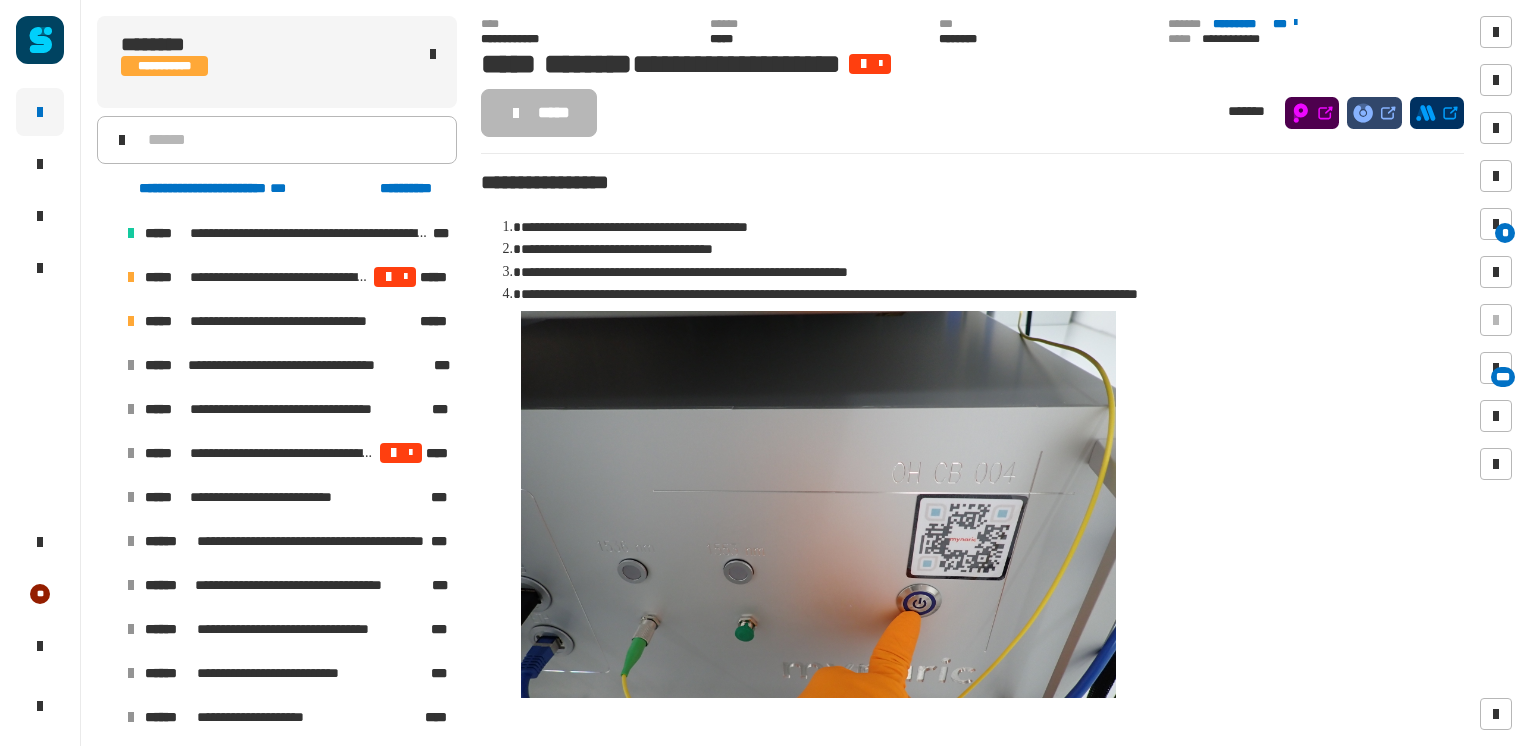 click at bounding box center [107, 321] 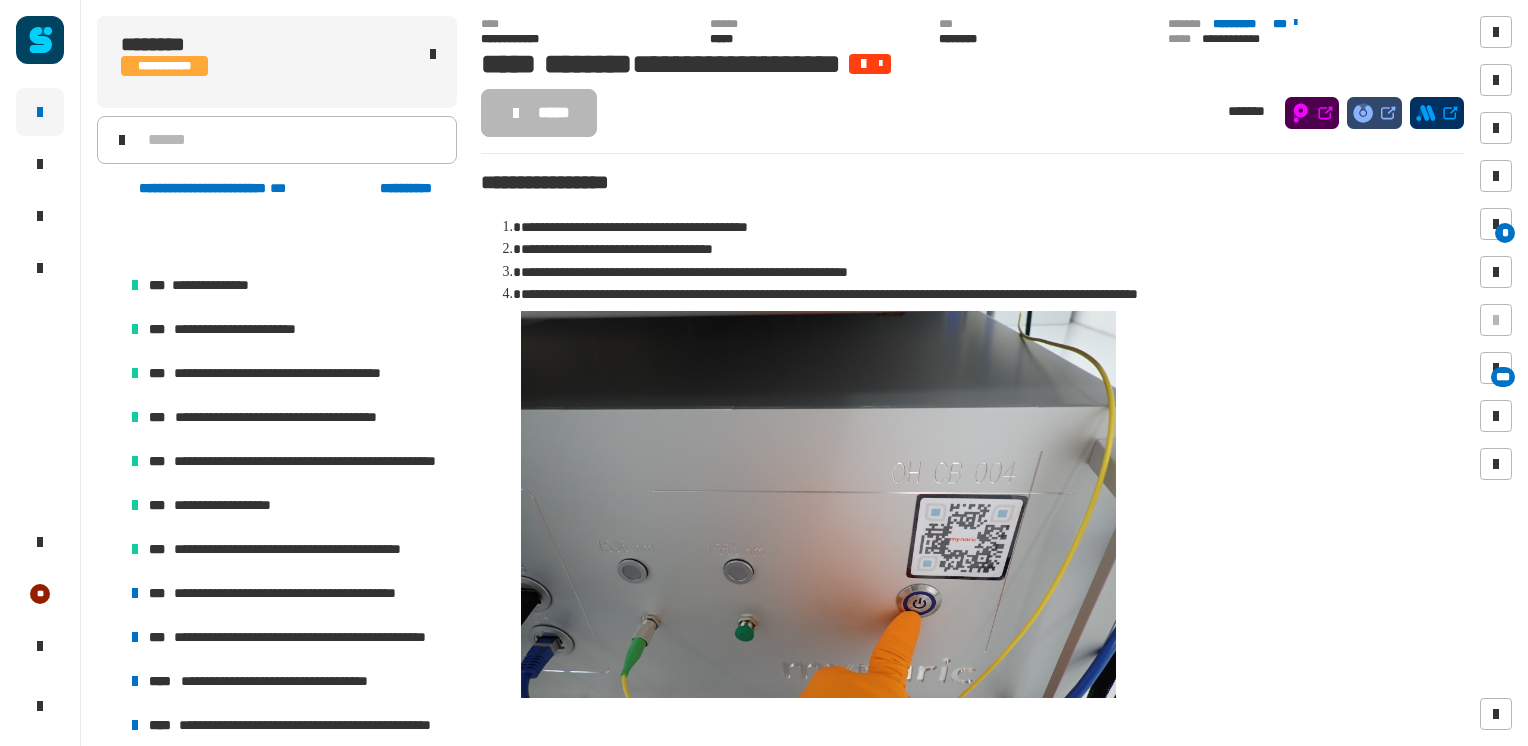 scroll, scrollTop: 587, scrollLeft: 0, axis: vertical 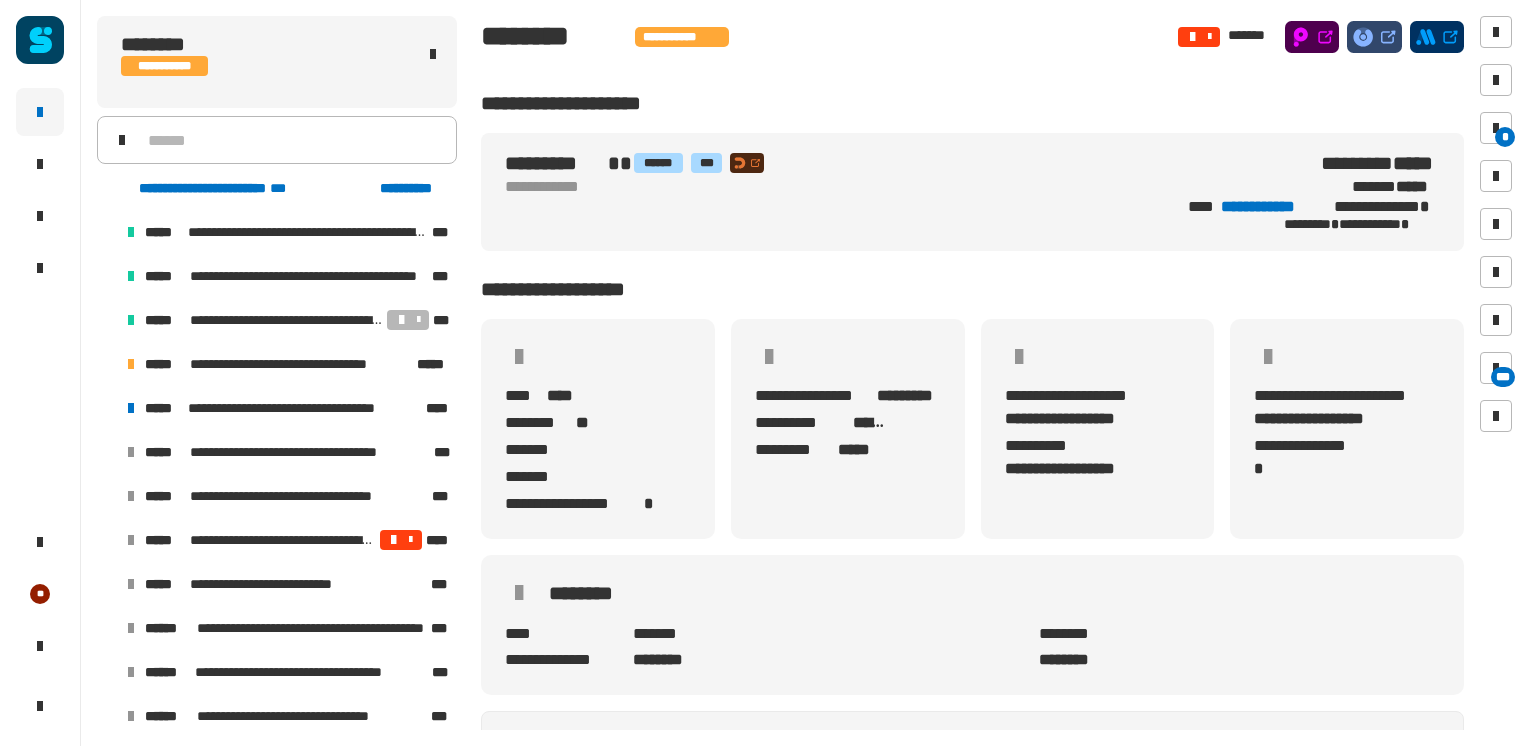 click at bounding box center (107, 364) 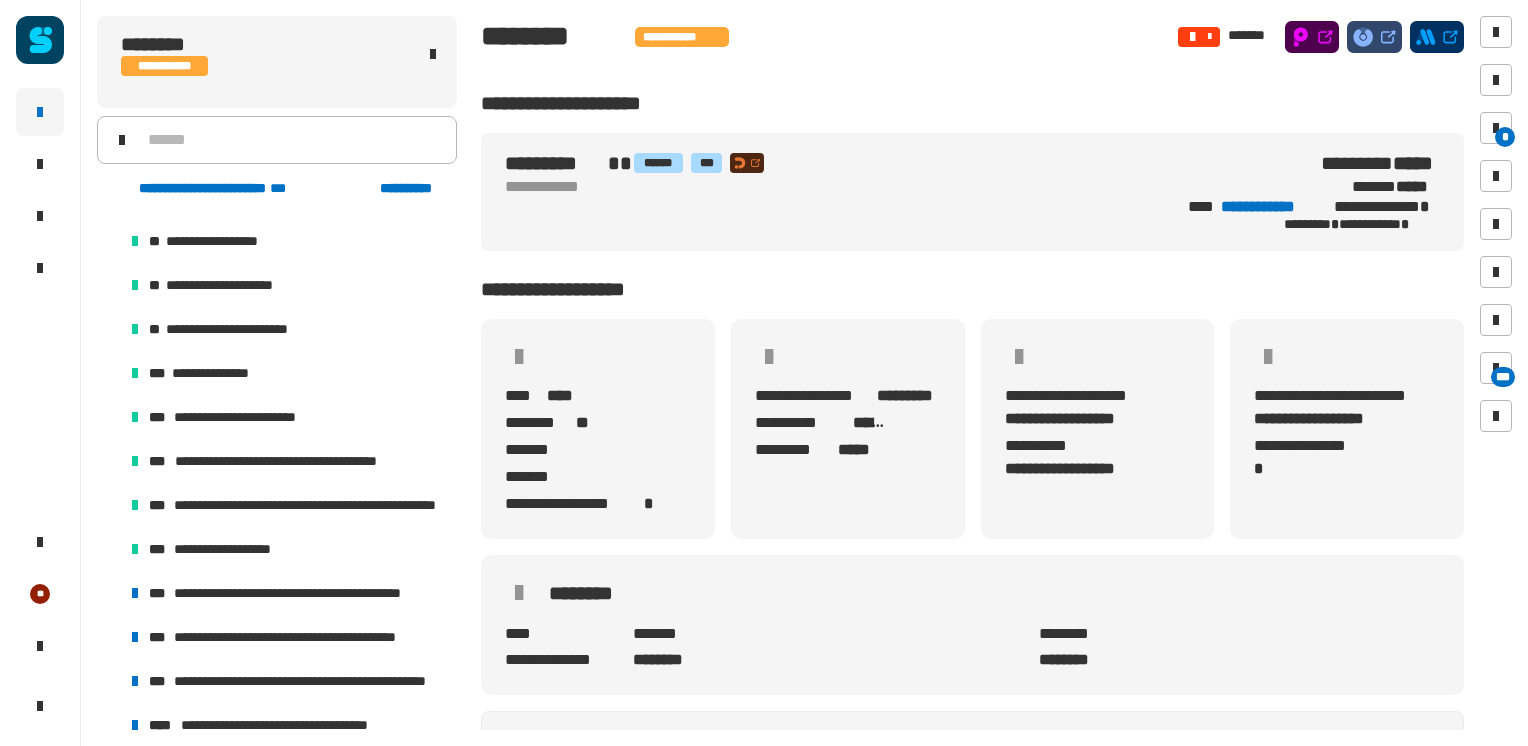 scroll, scrollTop: 300, scrollLeft: 0, axis: vertical 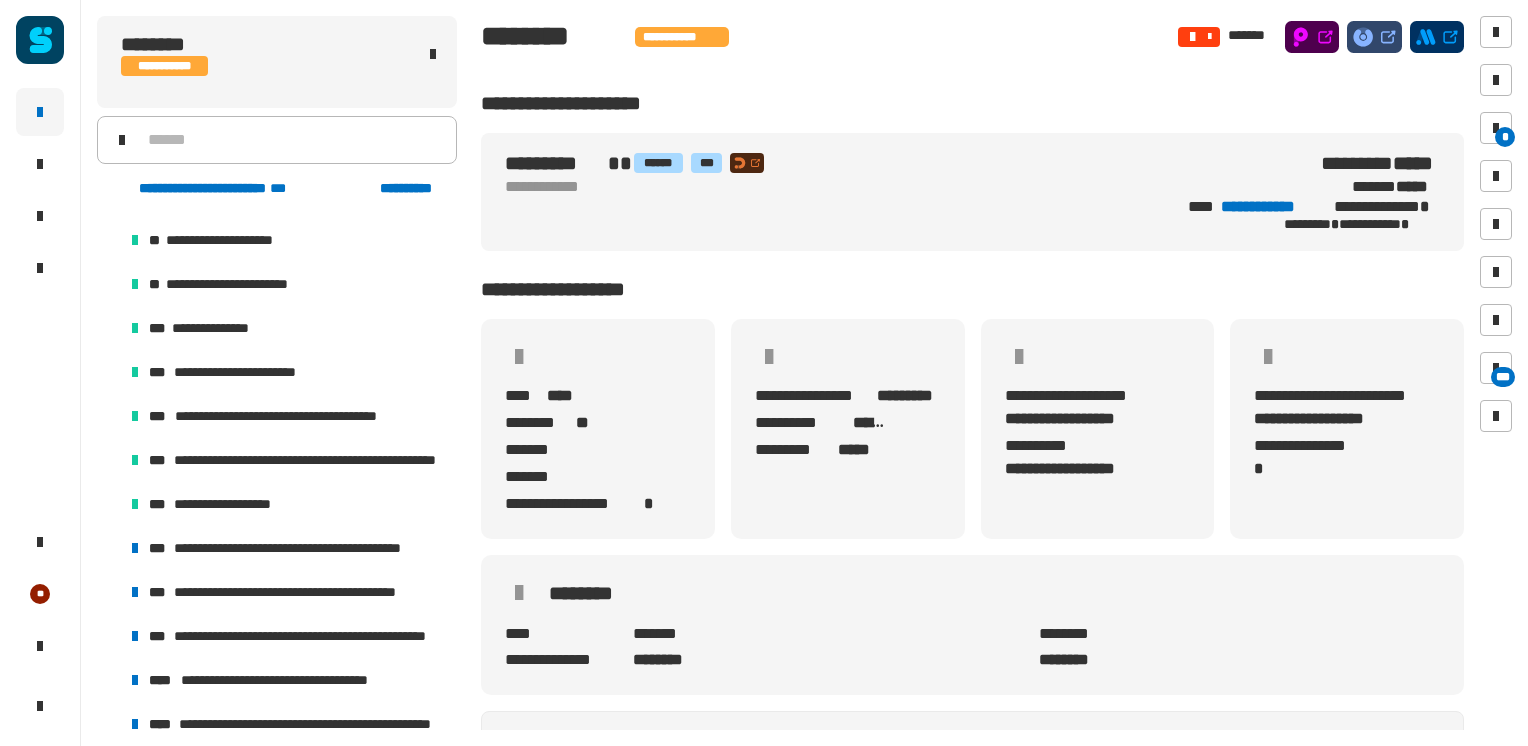 click on "**********" at bounding box center [289, 548] 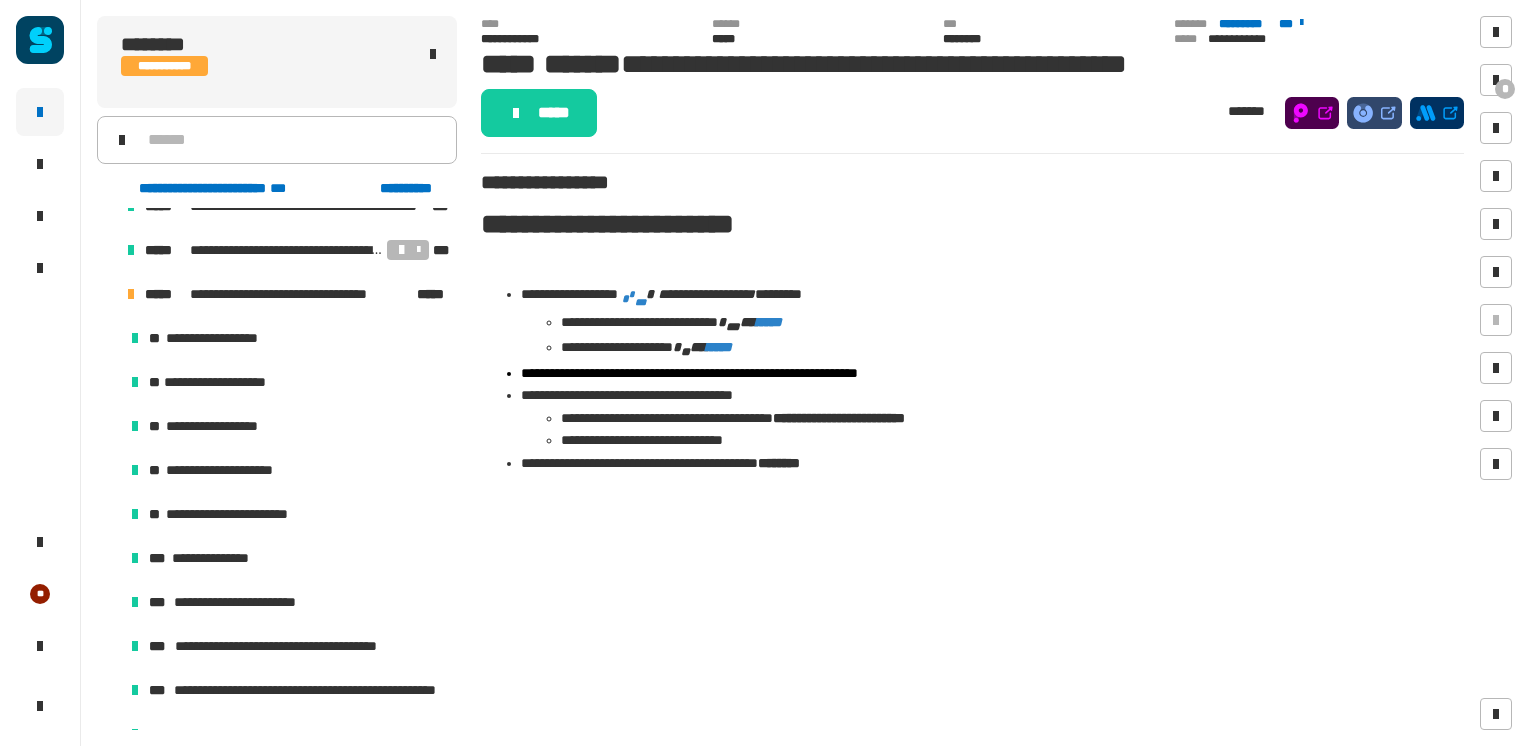 scroll, scrollTop: 100, scrollLeft: 0, axis: vertical 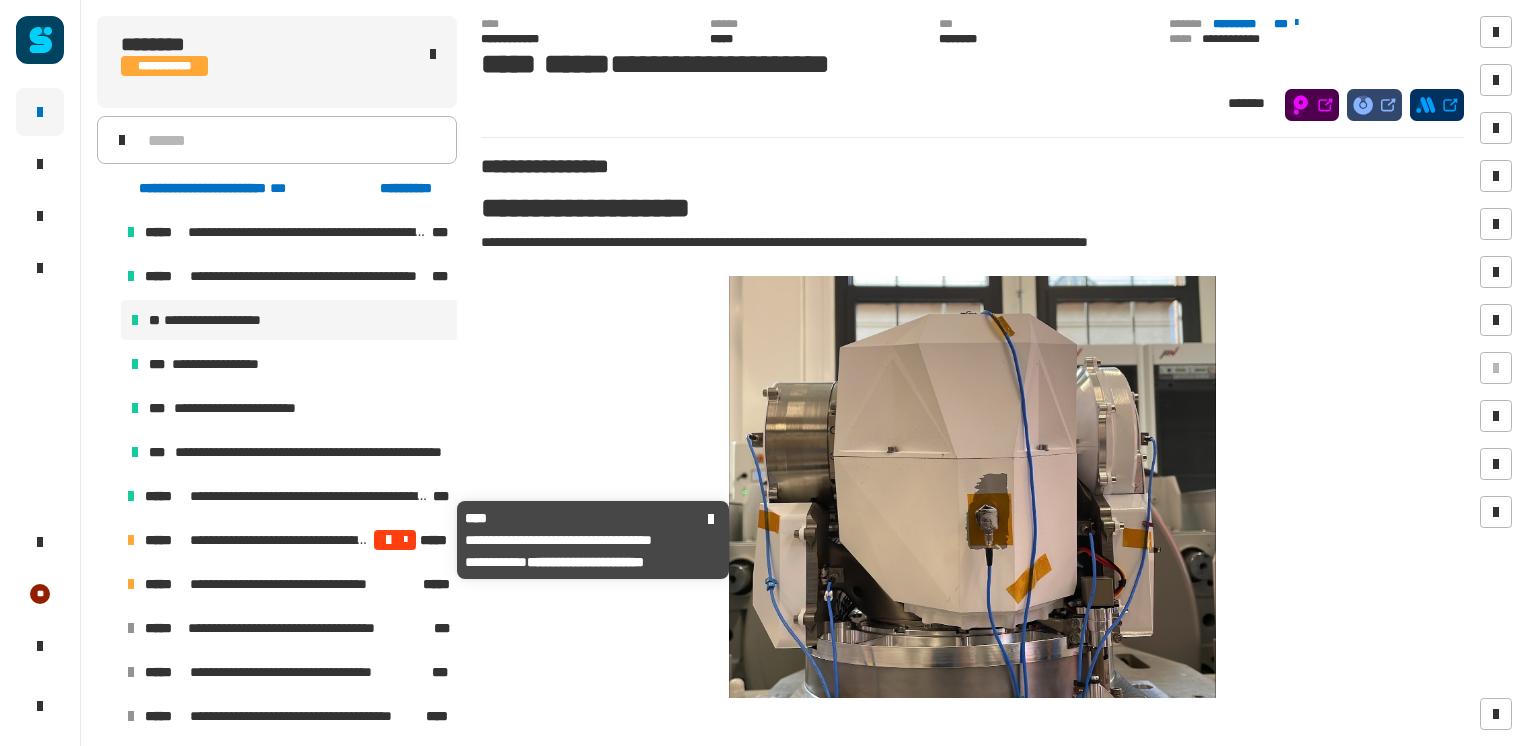 click on "**********" at bounding box center [280, 540] 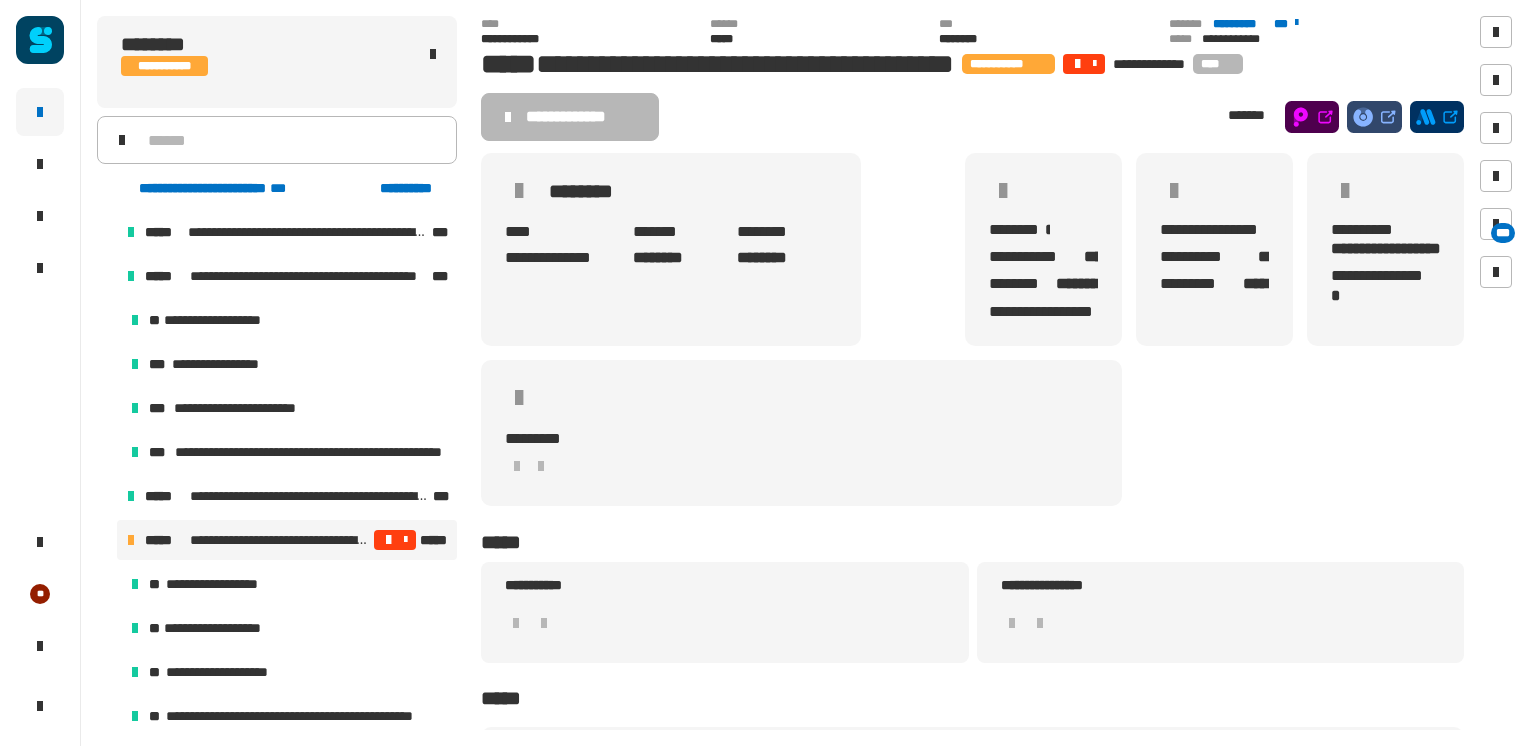 click on "**********" at bounding box center [280, 540] 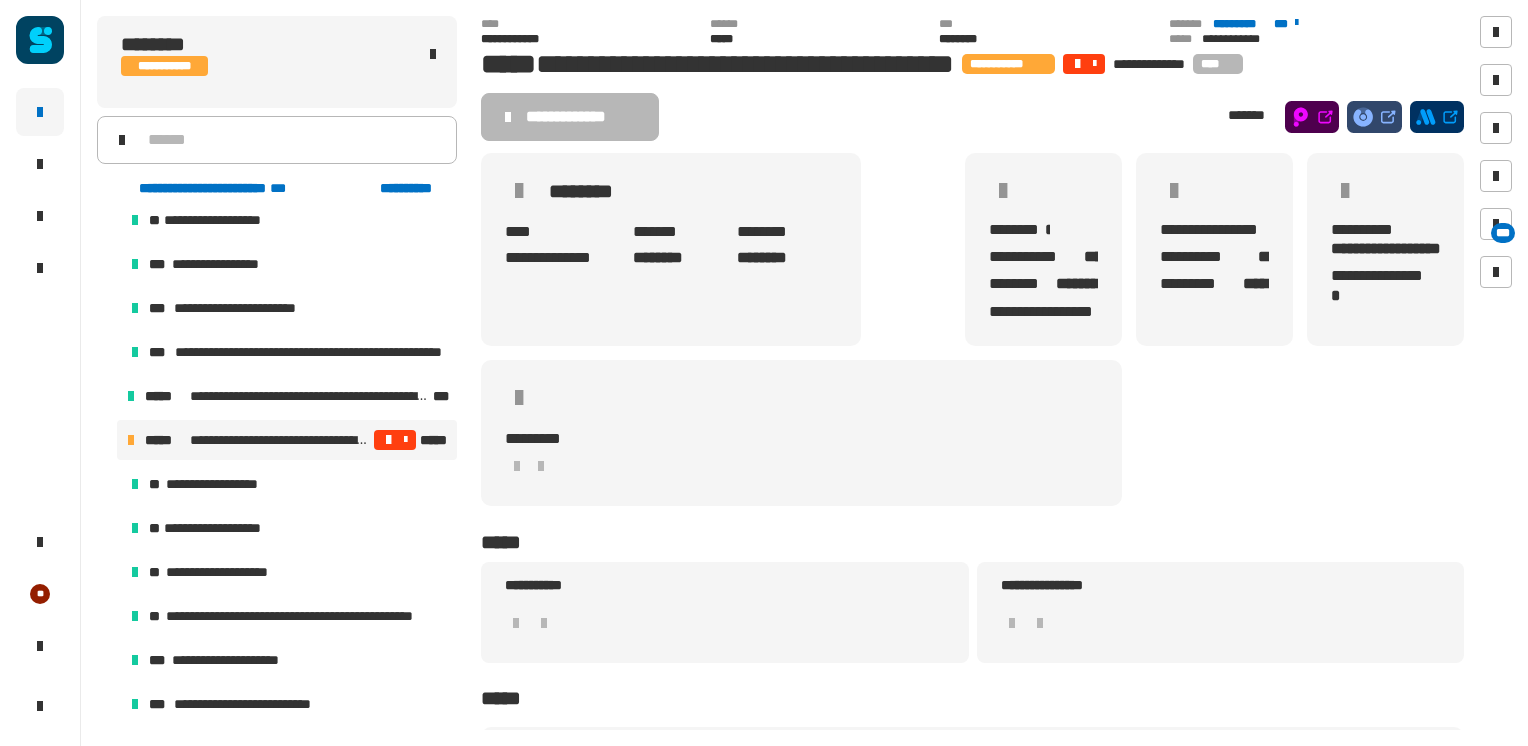 click at bounding box center (107, 440) 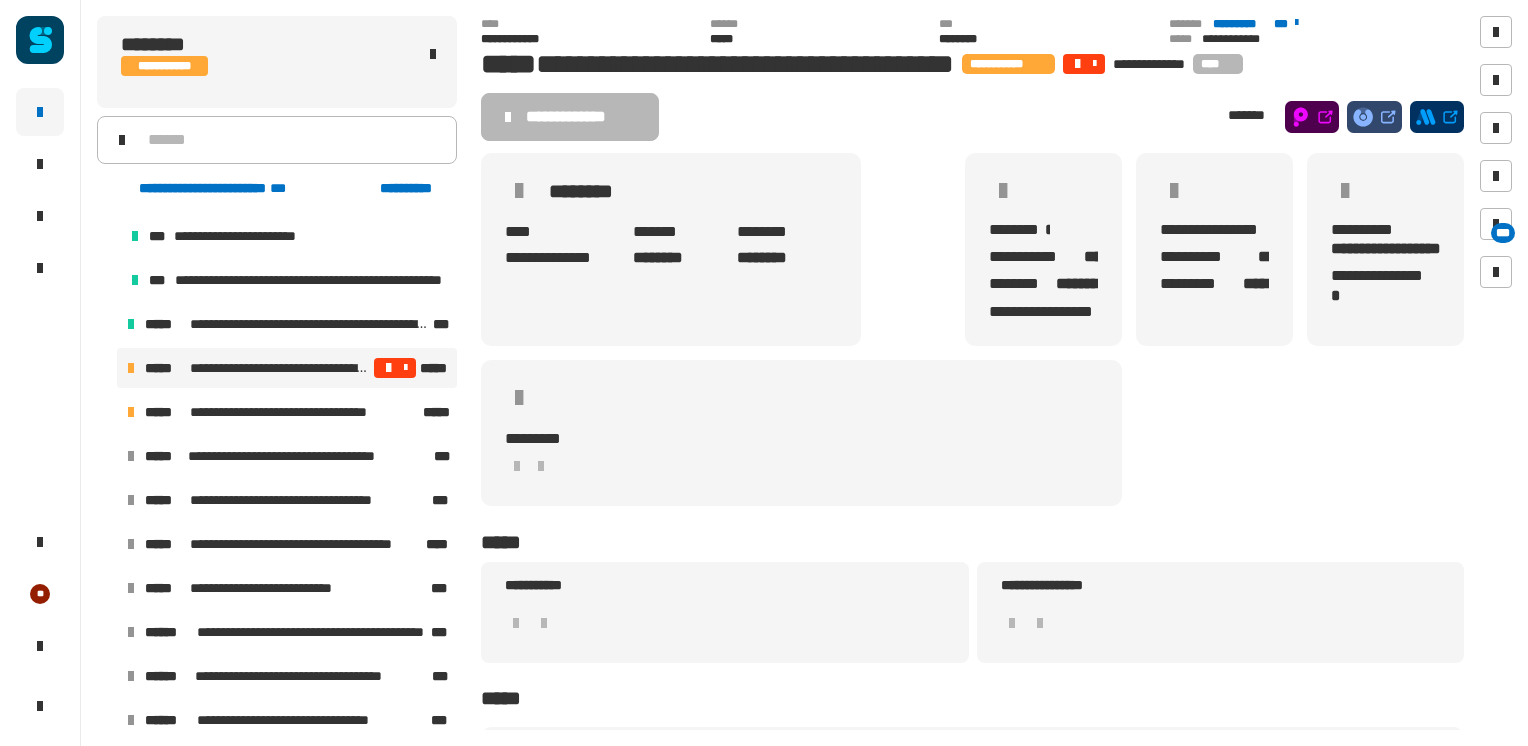 scroll, scrollTop: 200, scrollLeft: 0, axis: vertical 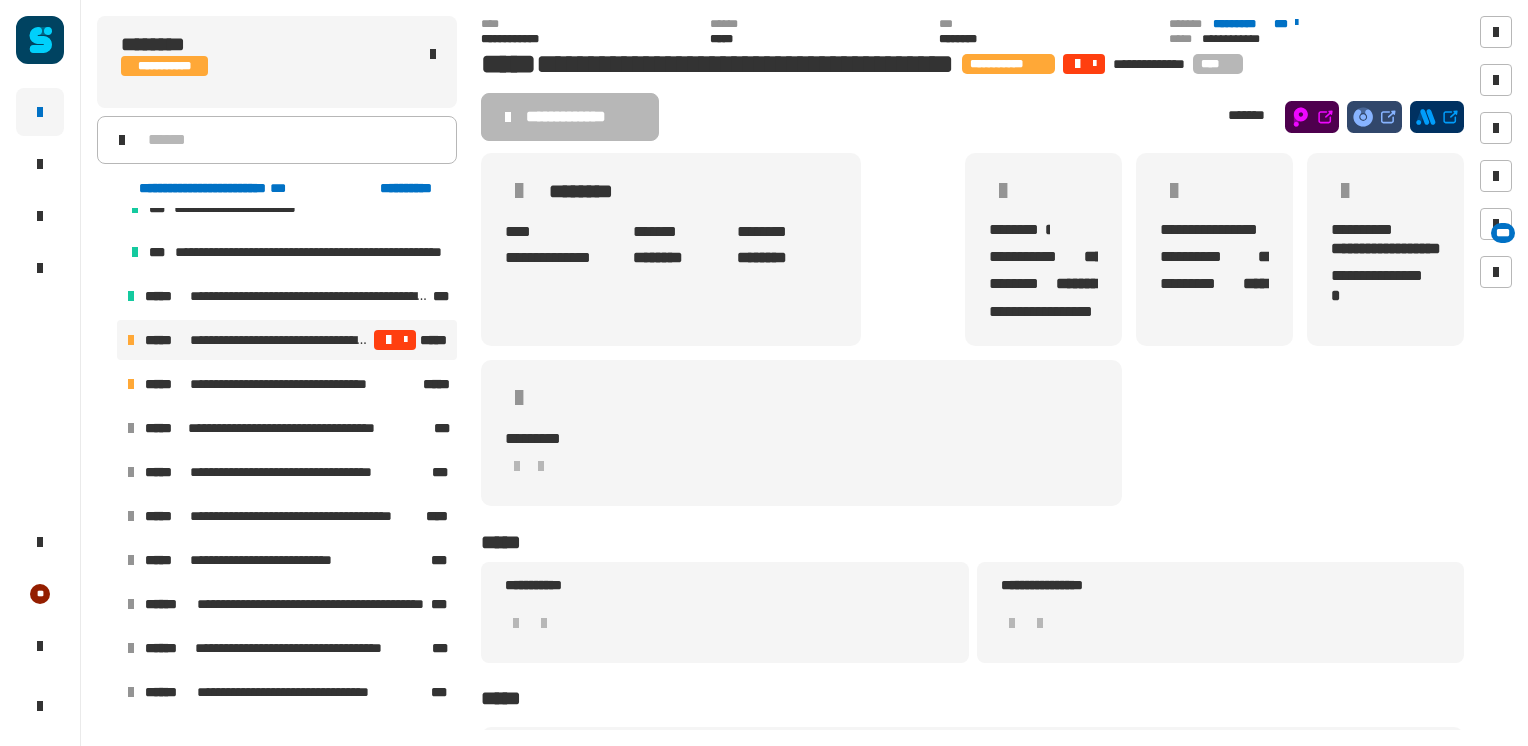 click on "**********" at bounding box center [302, 384] 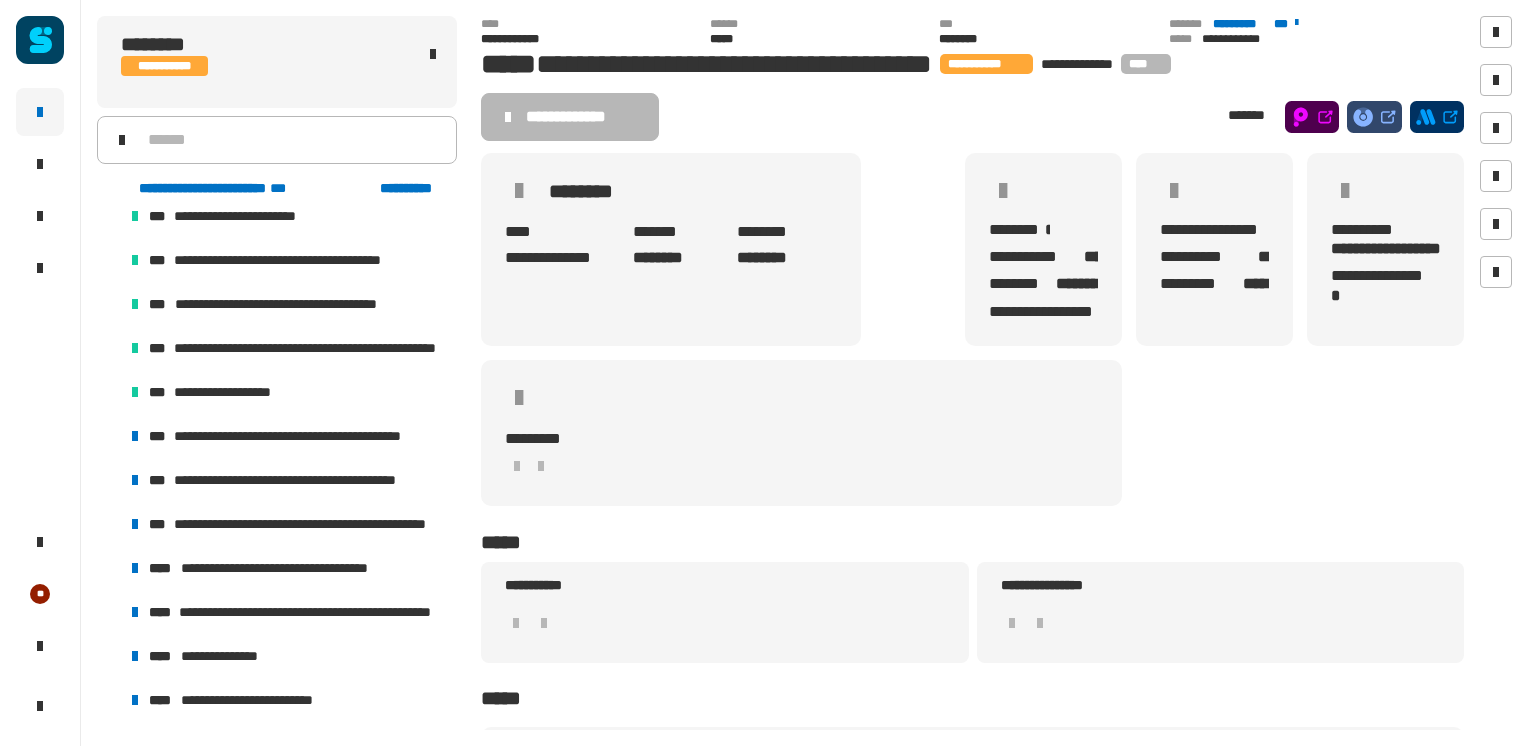 scroll, scrollTop: 700, scrollLeft: 0, axis: vertical 